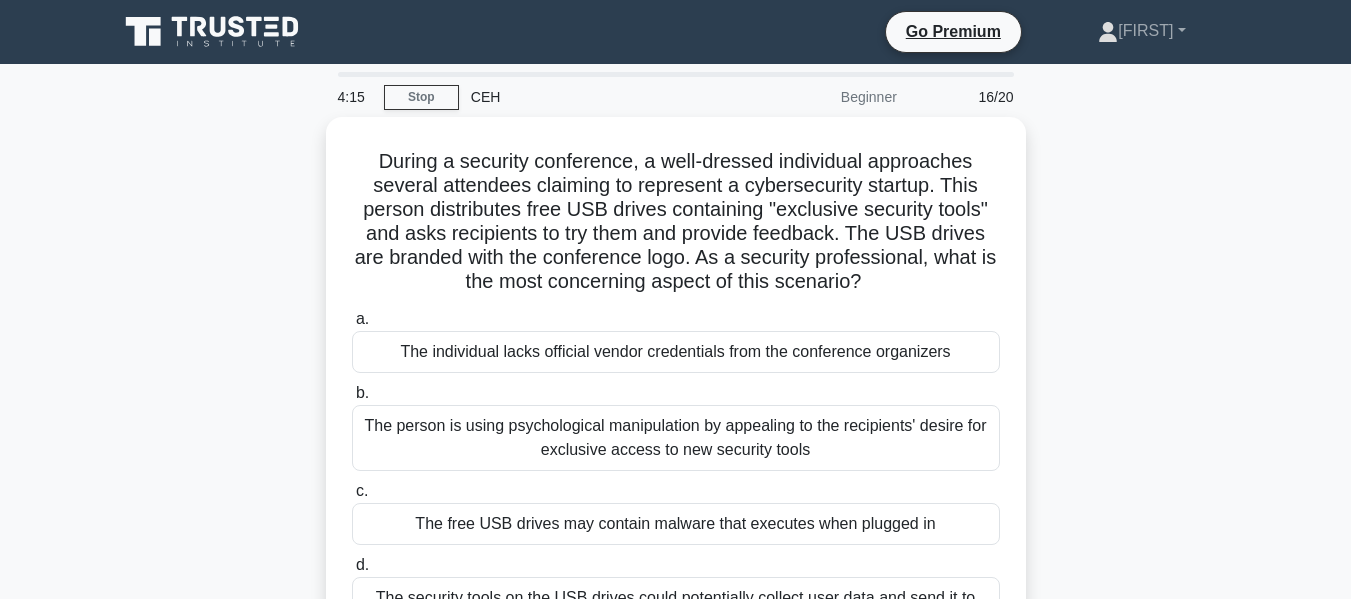 scroll, scrollTop: 0, scrollLeft: 0, axis: both 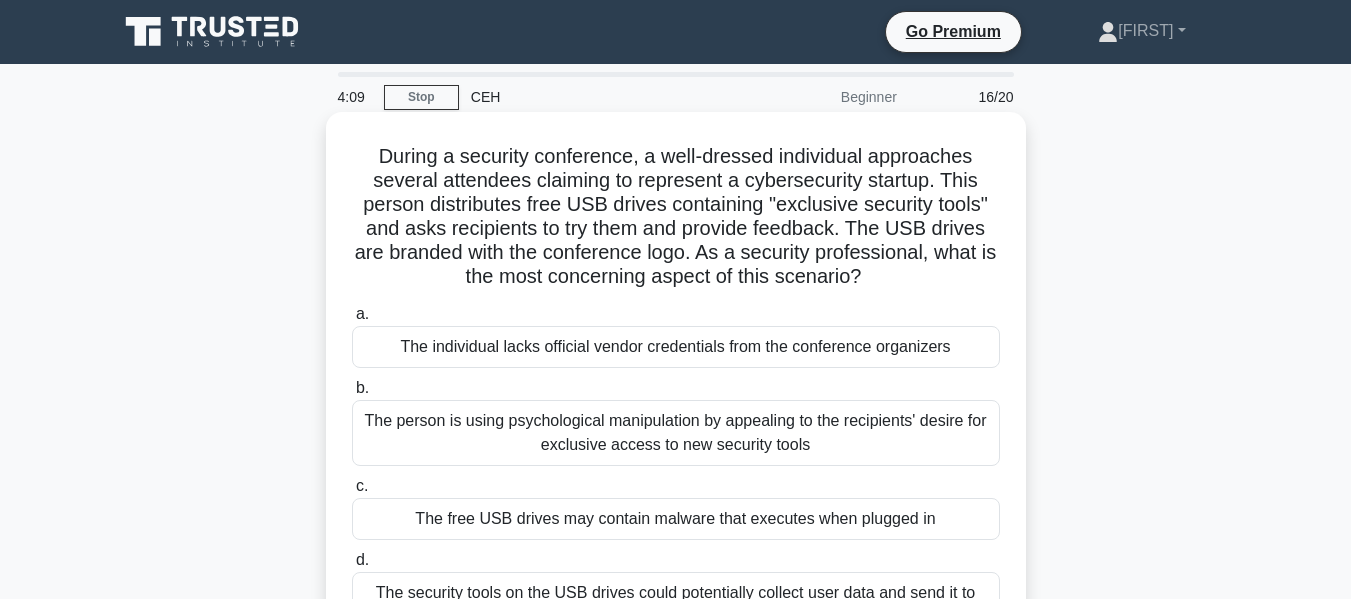 click on "The free USB drives may contain malware that executes when plugged in" at bounding box center (676, 519) 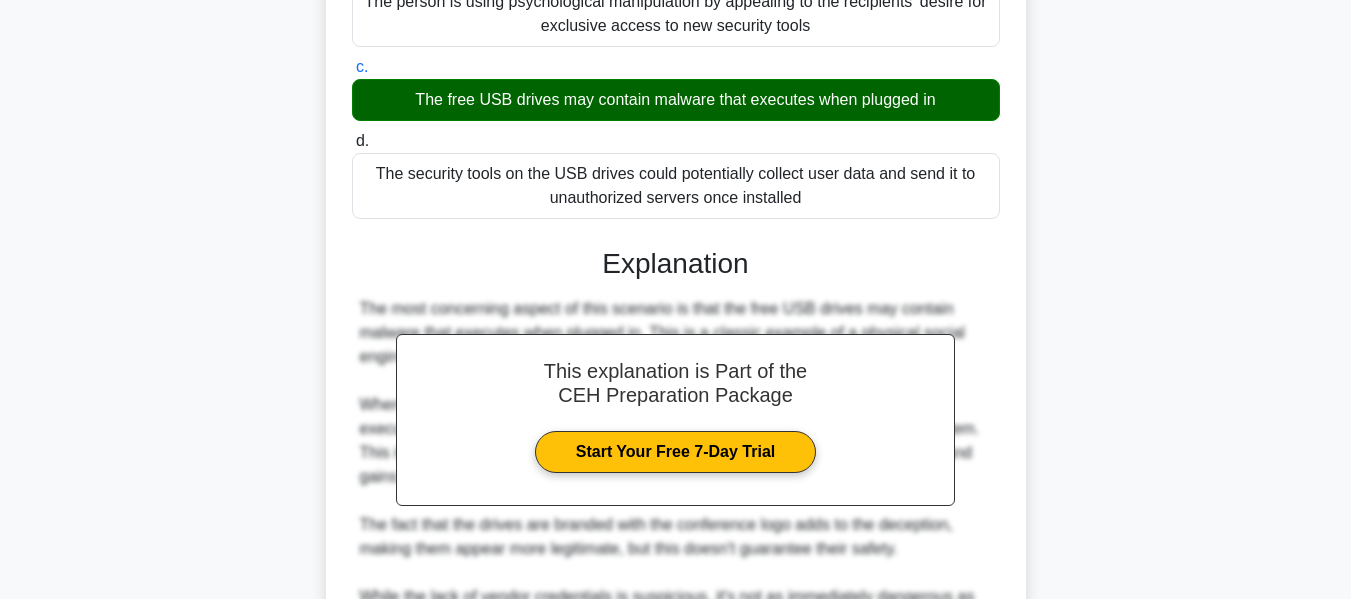 scroll, scrollTop: 790, scrollLeft: 0, axis: vertical 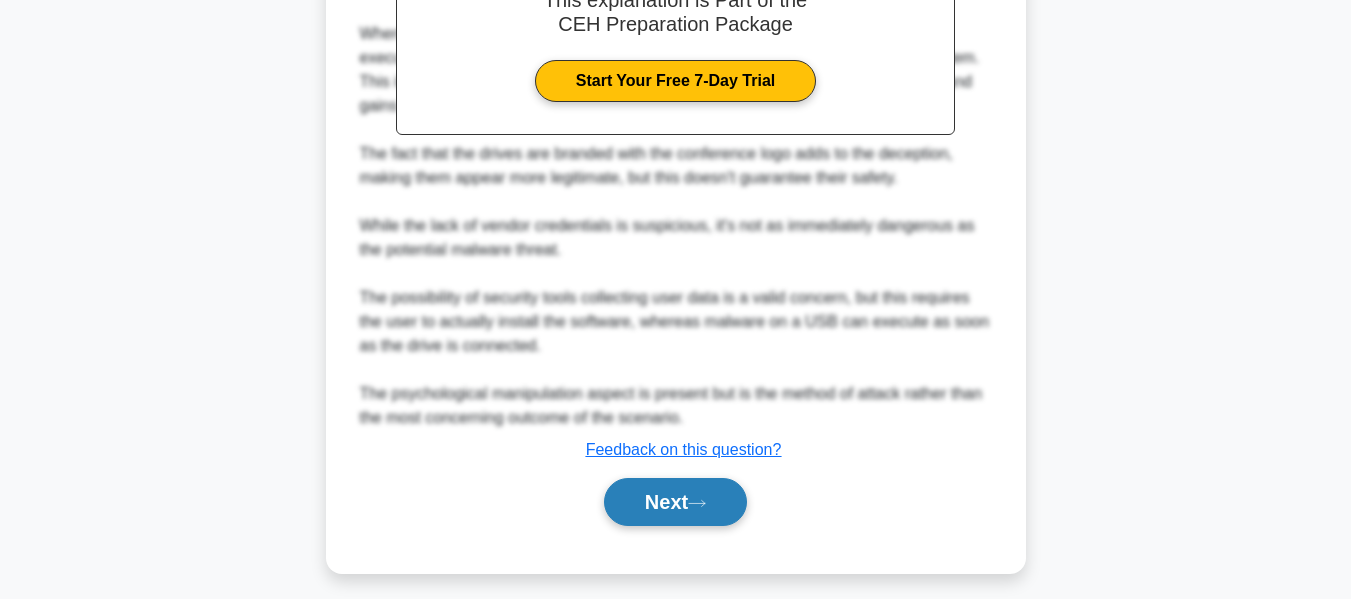 click on "Next" at bounding box center [675, 502] 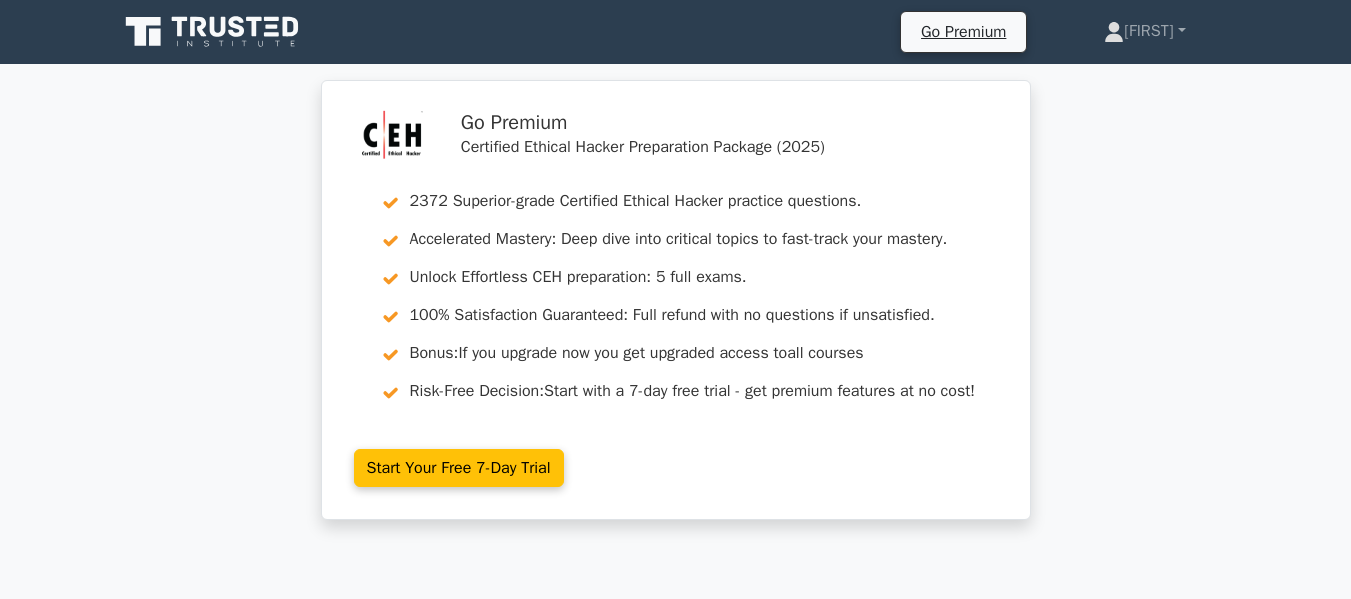 scroll, scrollTop: 420, scrollLeft: 0, axis: vertical 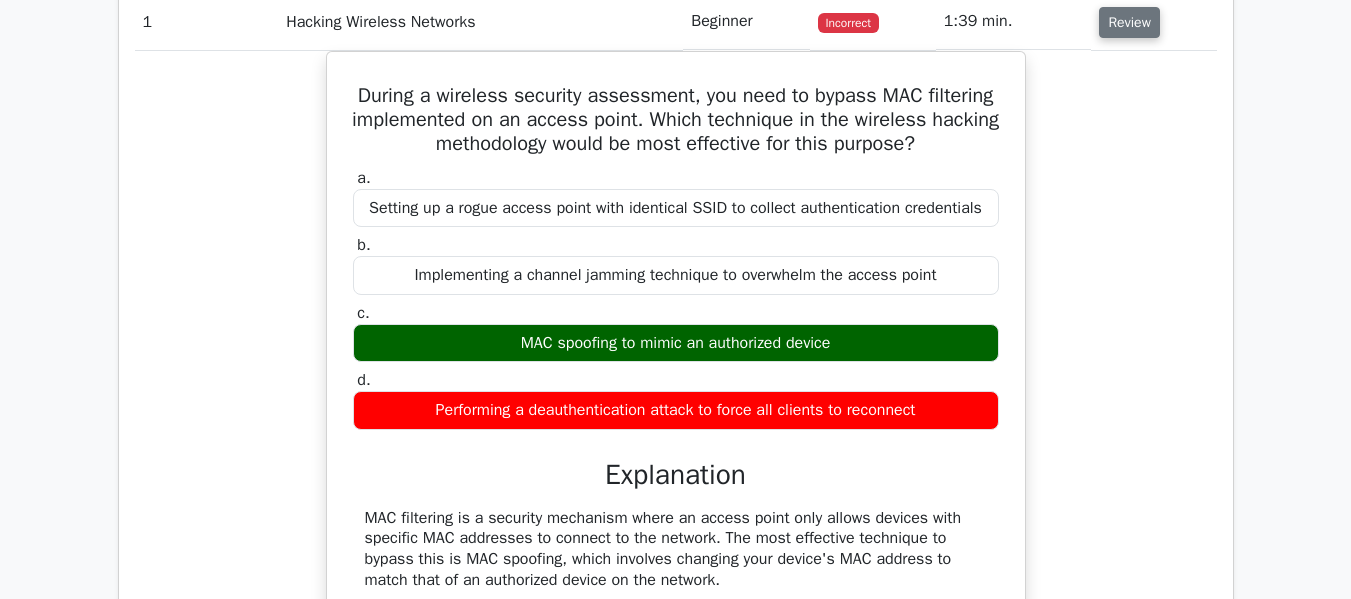 click on "Review" at bounding box center (1129, 22) 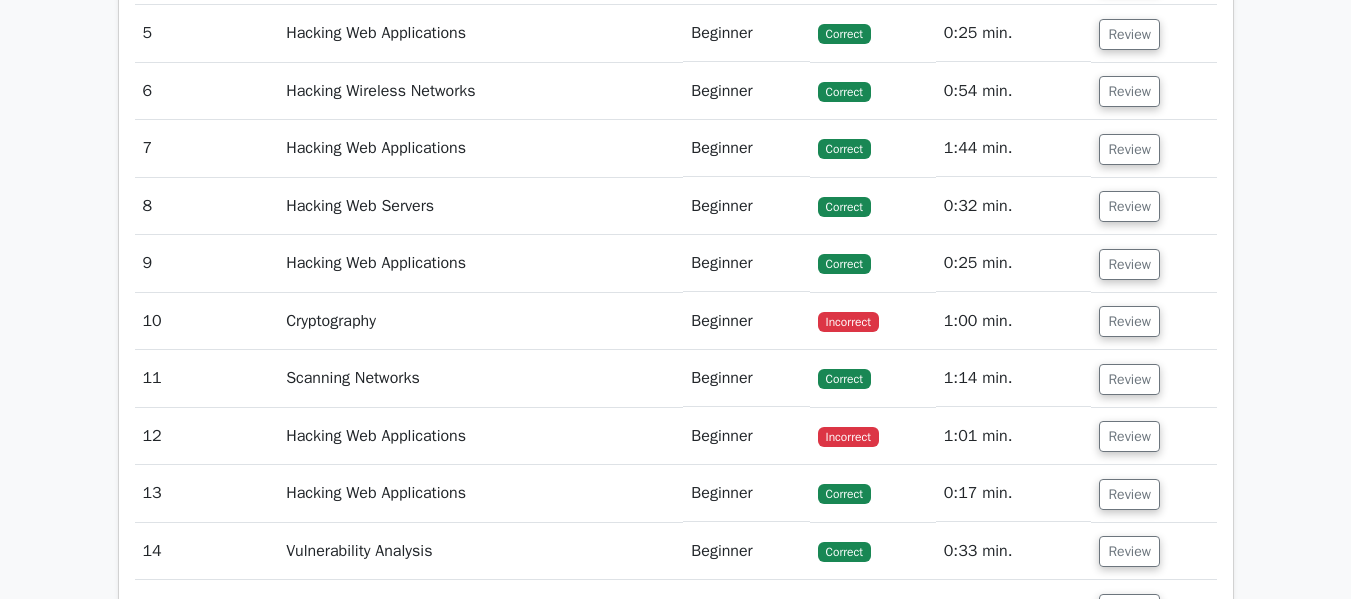 scroll, scrollTop: 1974, scrollLeft: 0, axis: vertical 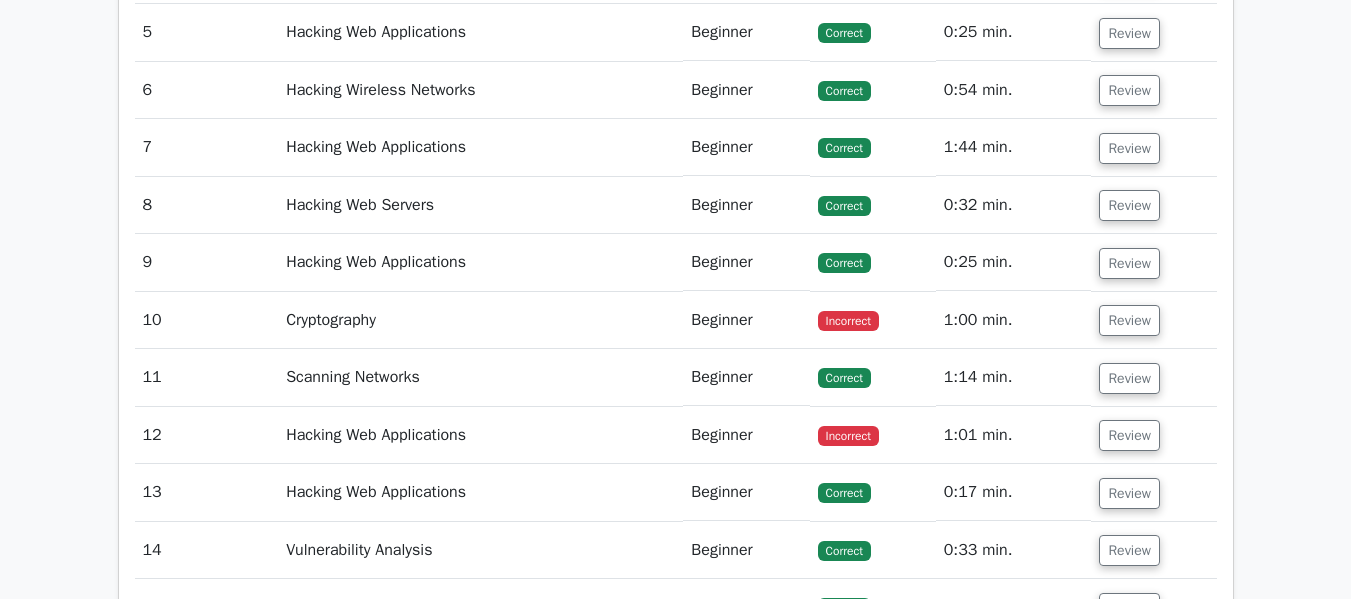 type 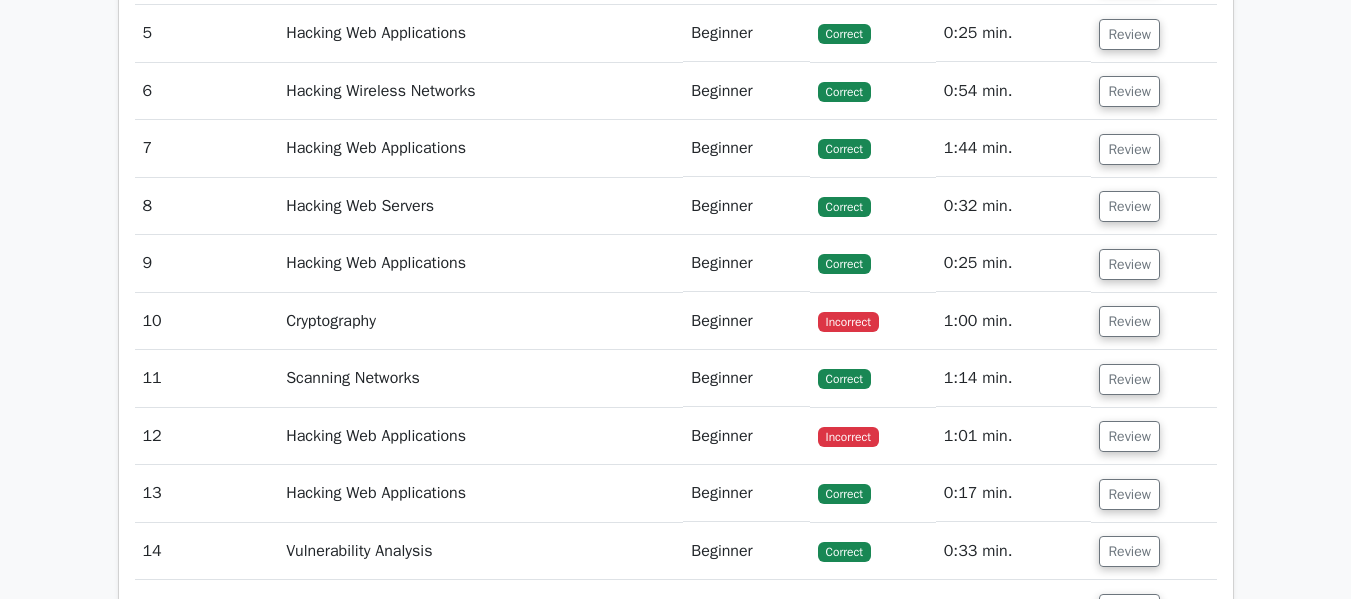 scroll, scrollTop: 1974, scrollLeft: 0, axis: vertical 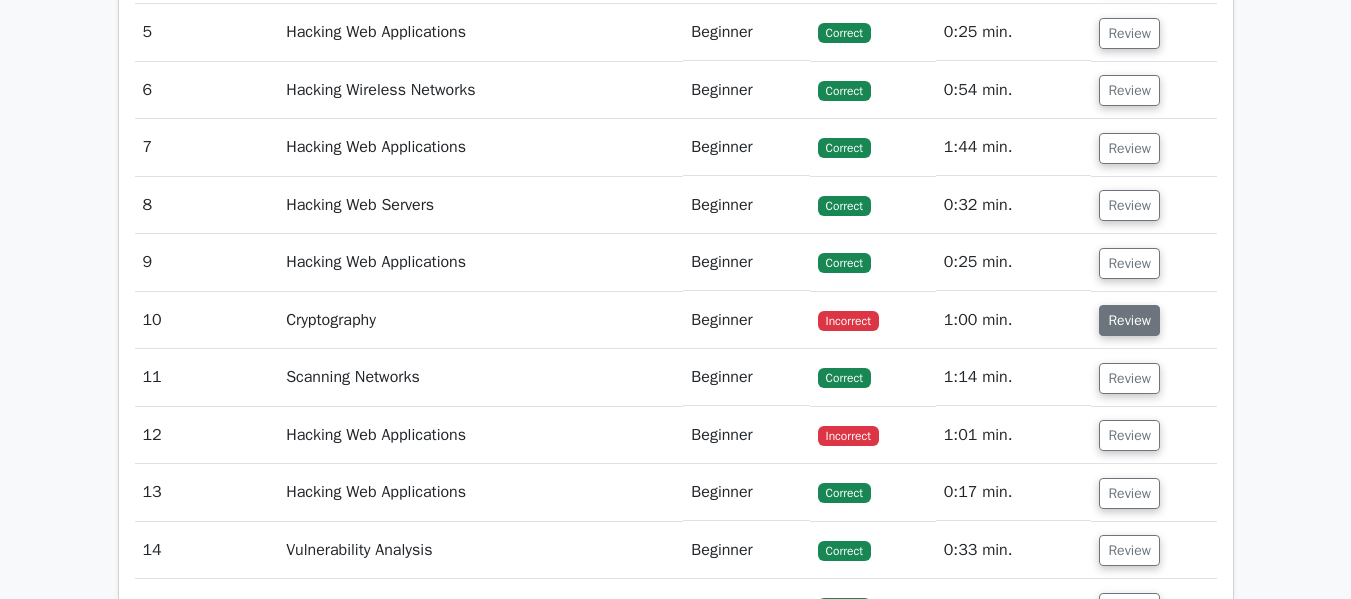 click on "Review" at bounding box center (1129, 320) 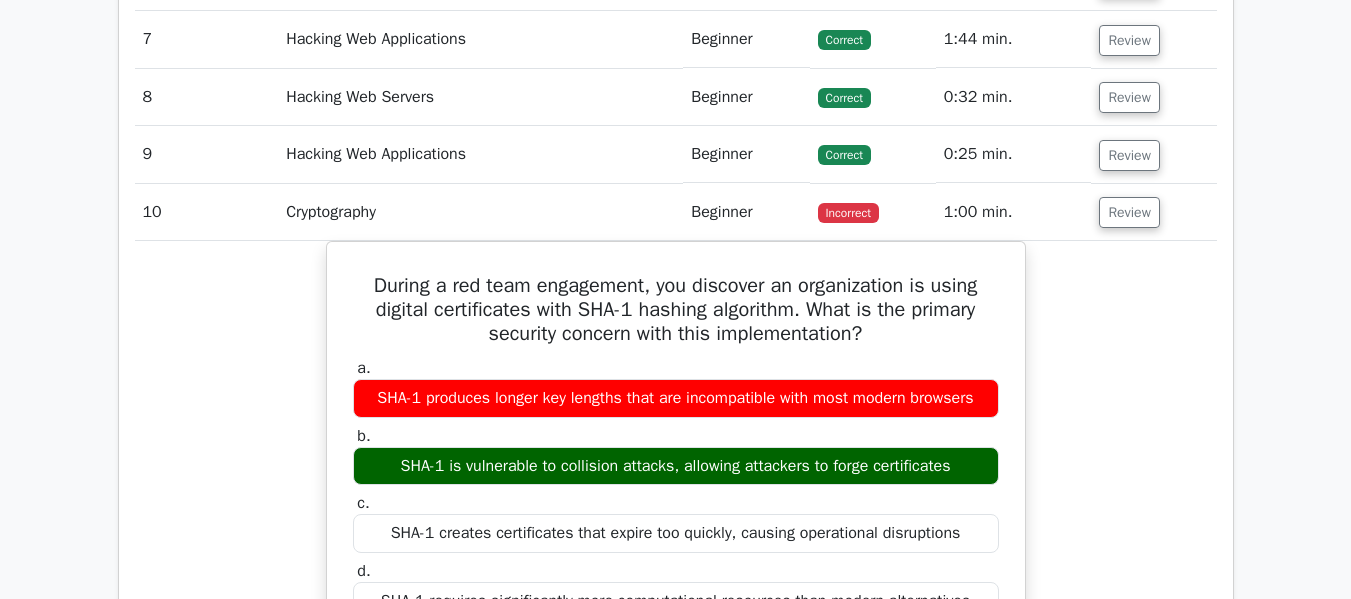scroll, scrollTop: 2083, scrollLeft: 0, axis: vertical 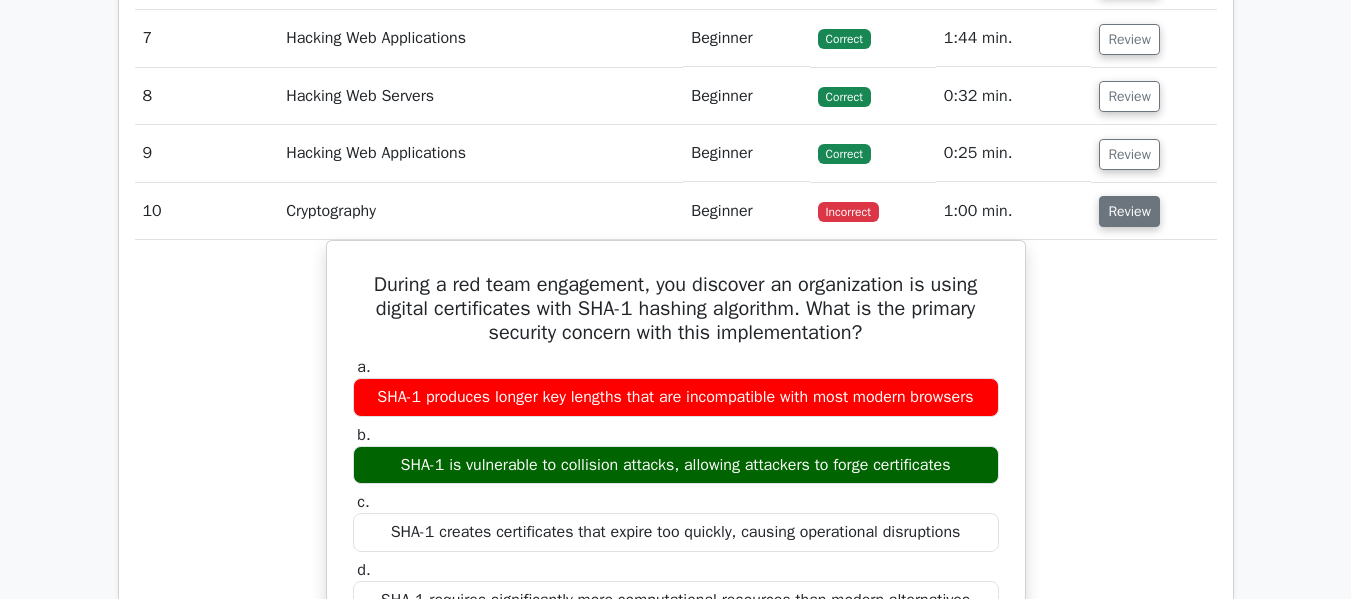 click on "Review" at bounding box center (1129, 211) 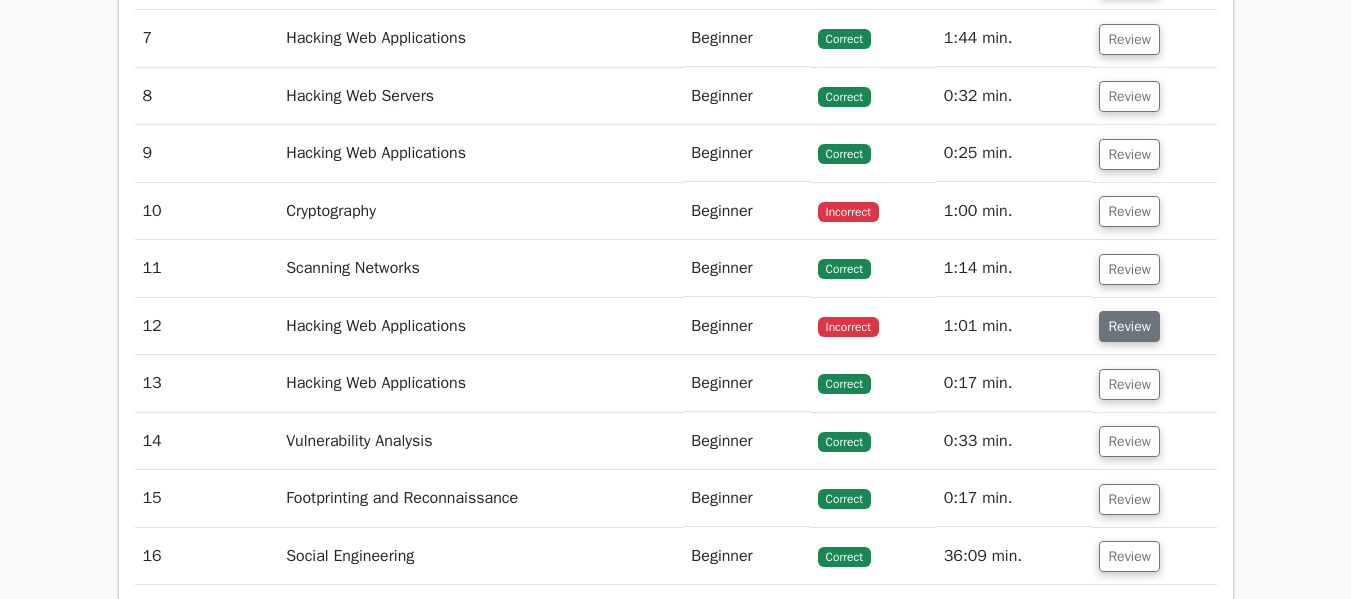 click on "Review" at bounding box center [1129, 326] 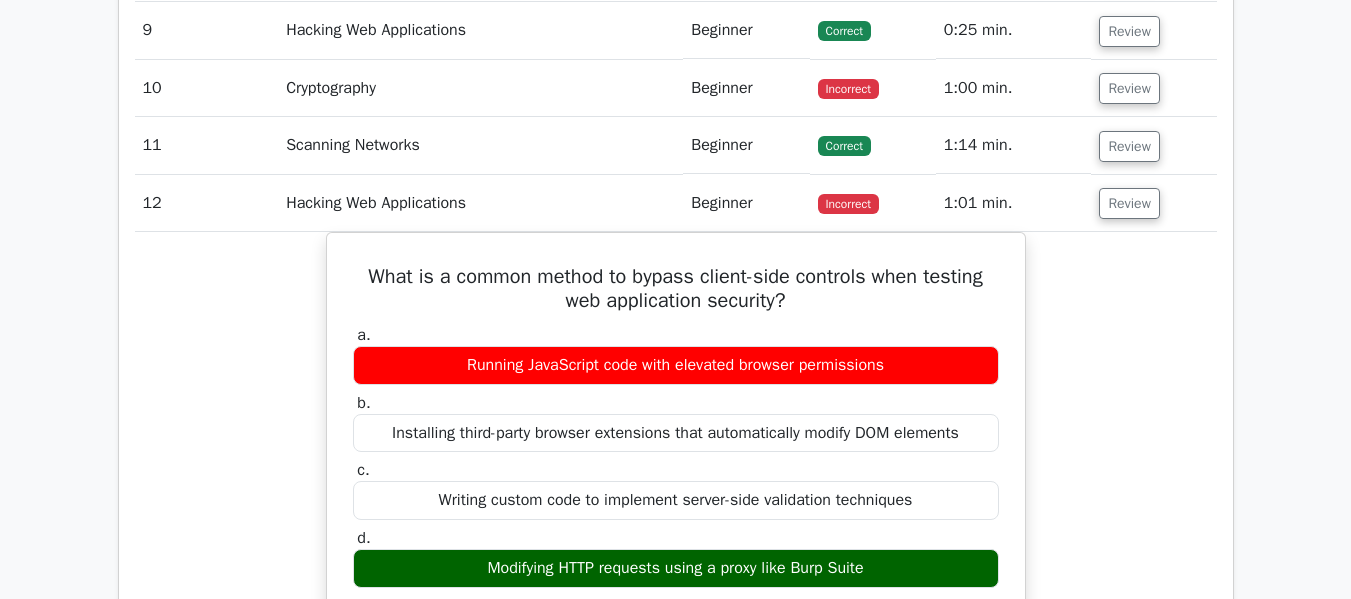 scroll, scrollTop: 2207, scrollLeft: 0, axis: vertical 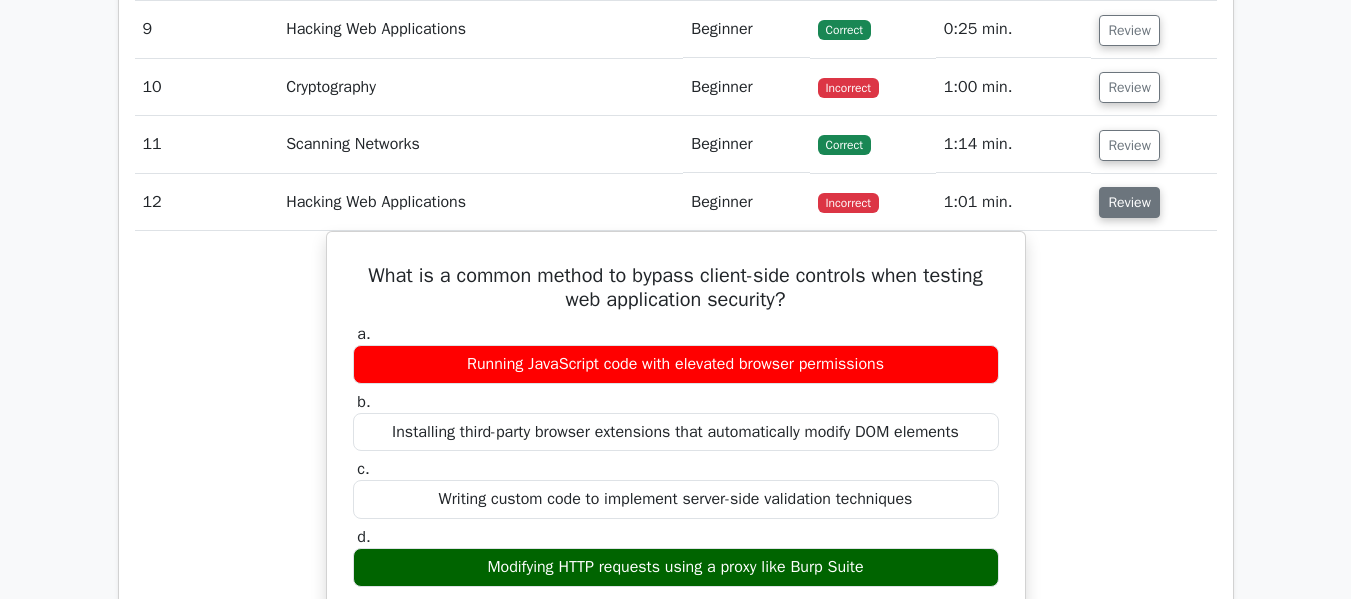 click on "Review" at bounding box center (1129, 202) 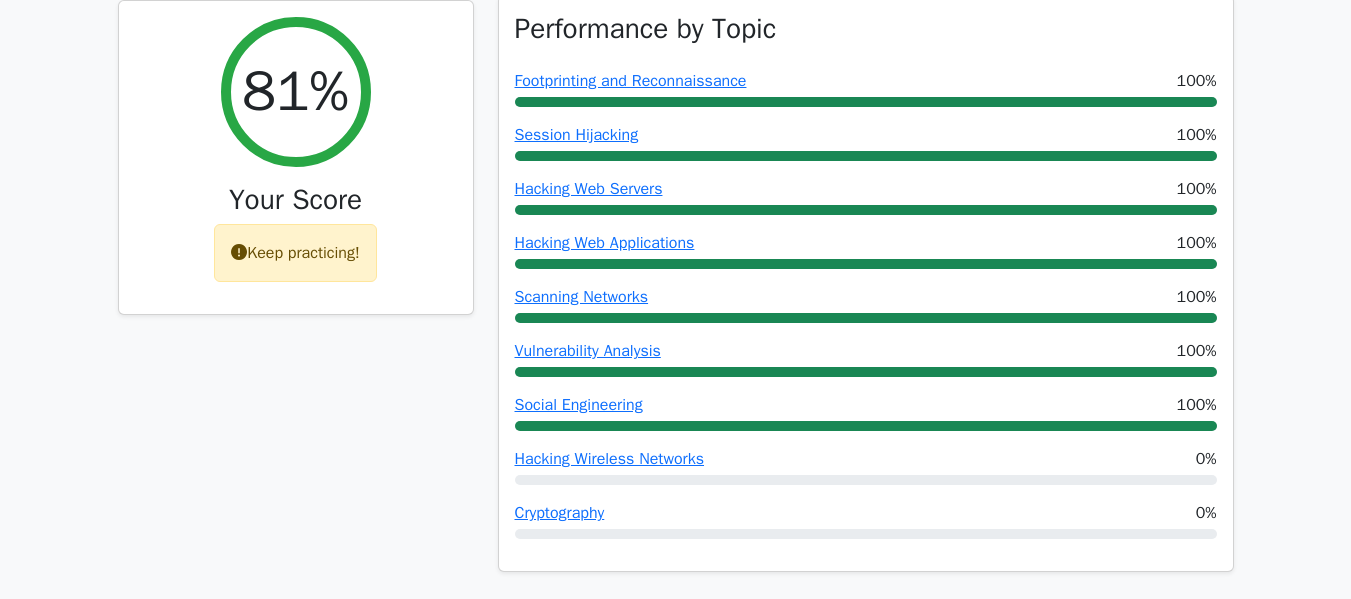 scroll, scrollTop: 721, scrollLeft: 0, axis: vertical 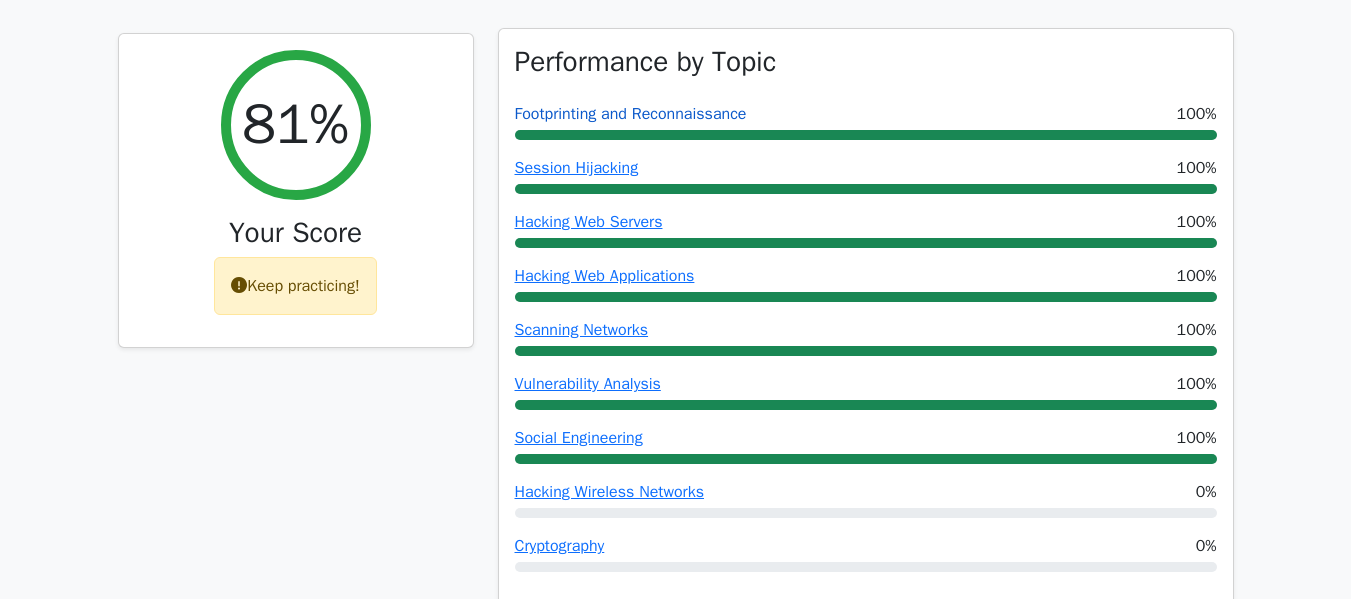click on "Footprinting and Reconnaissance" at bounding box center [631, 114] 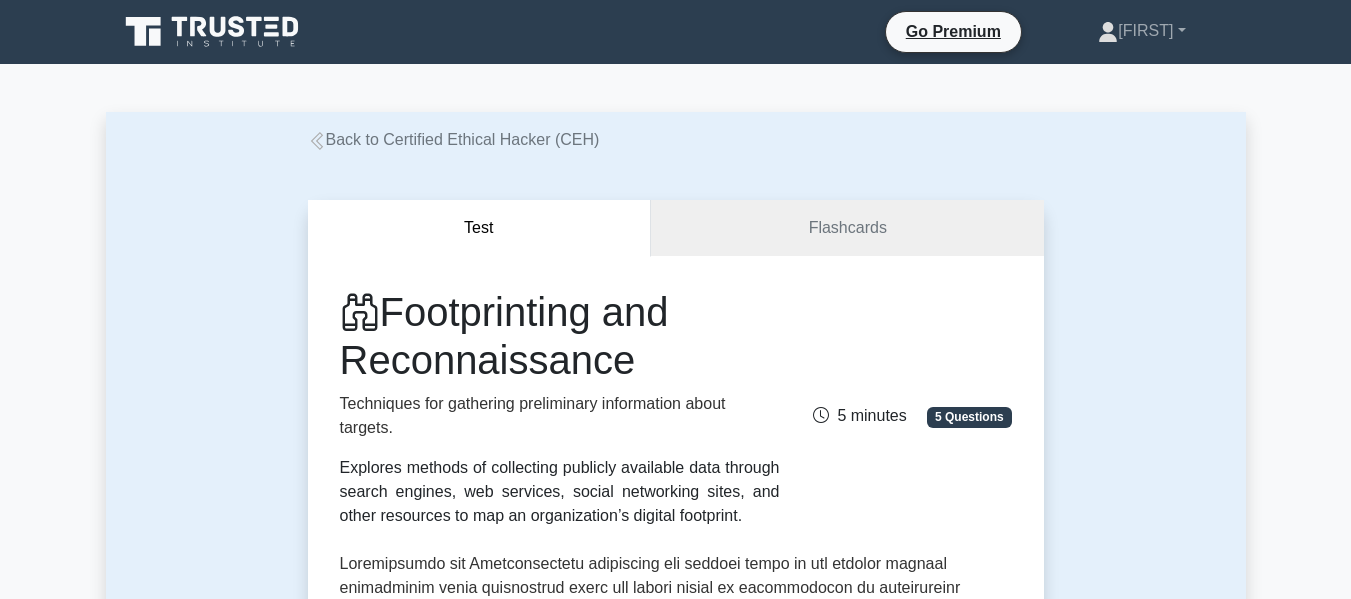 scroll, scrollTop: 463, scrollLeft: 0, axis: vertical 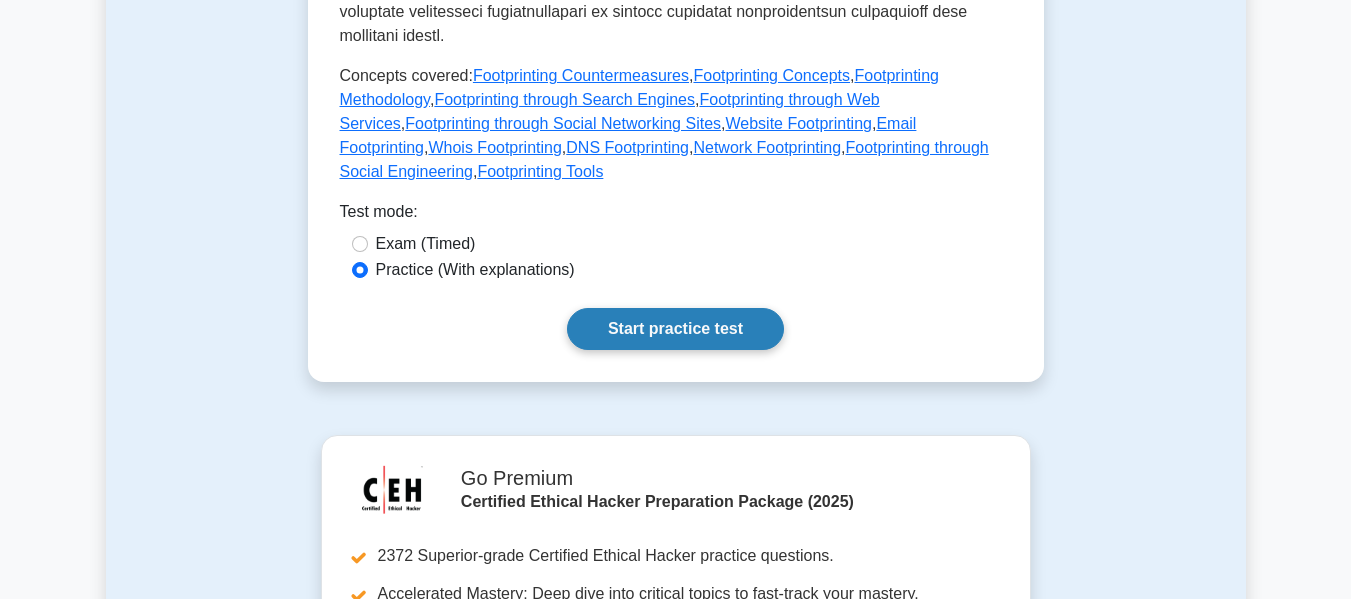 click on "Start practice test" at bounding box center [675, 329] 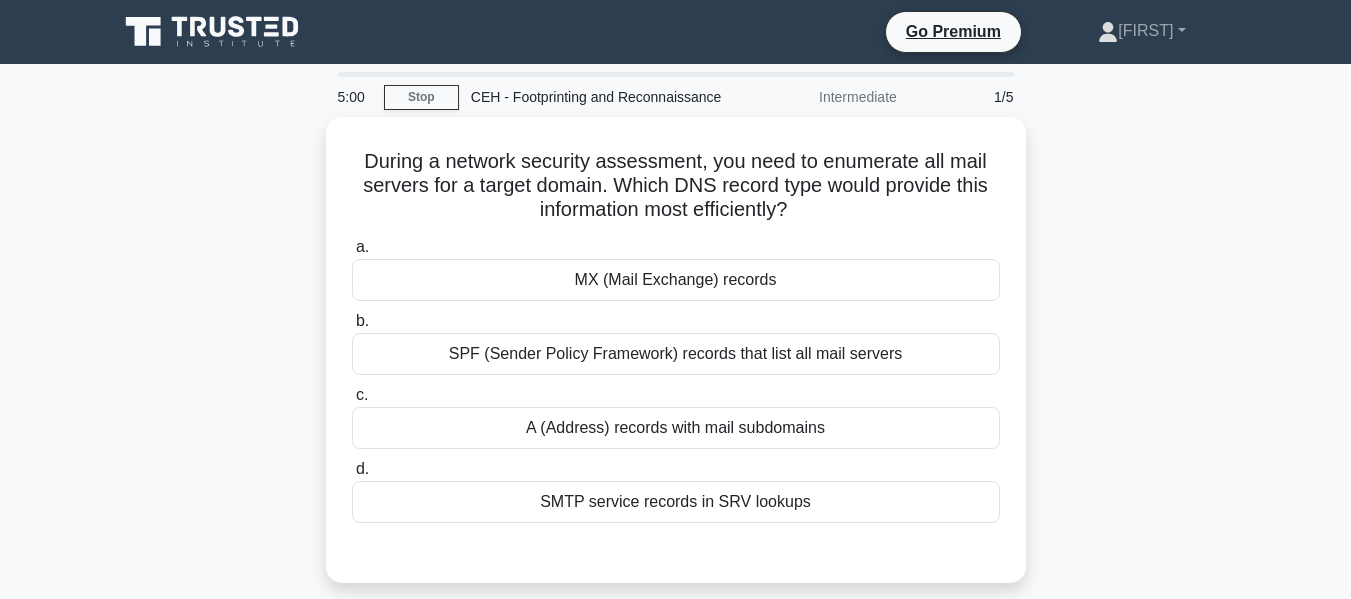 scroll, scrollTop: 0, scrollLeft: 0, axis: both 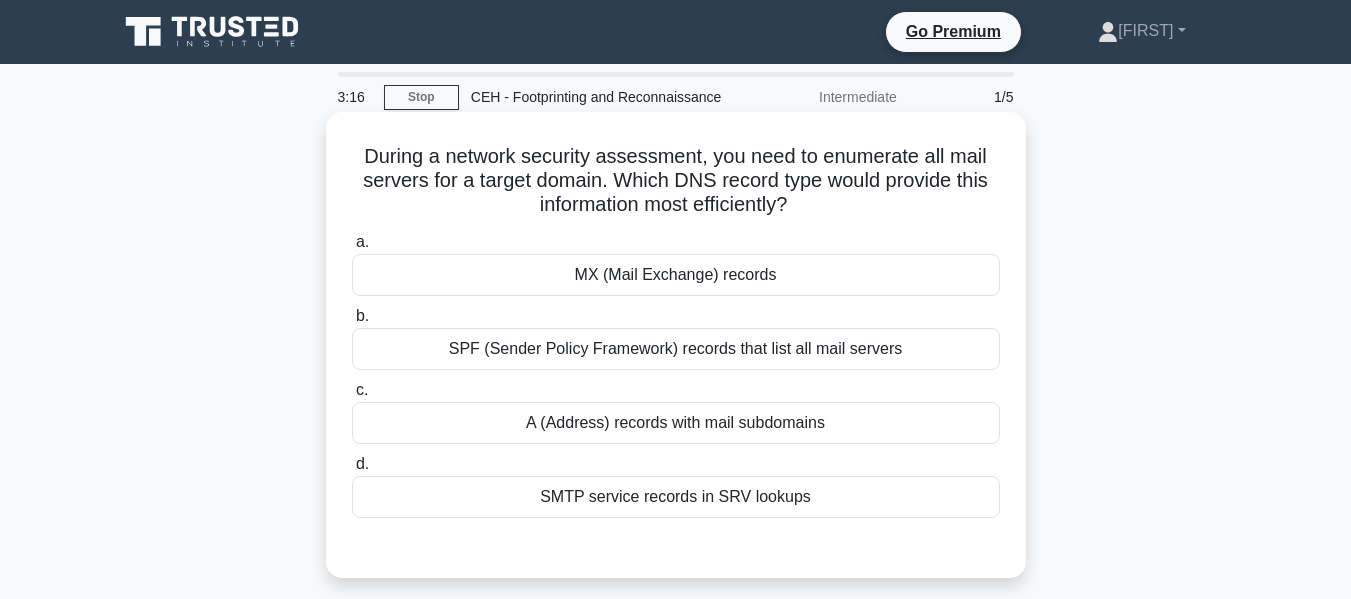 click on "SPF (Sender Policy Framework) records that list all mail servers" at bounding box center (676, 349) 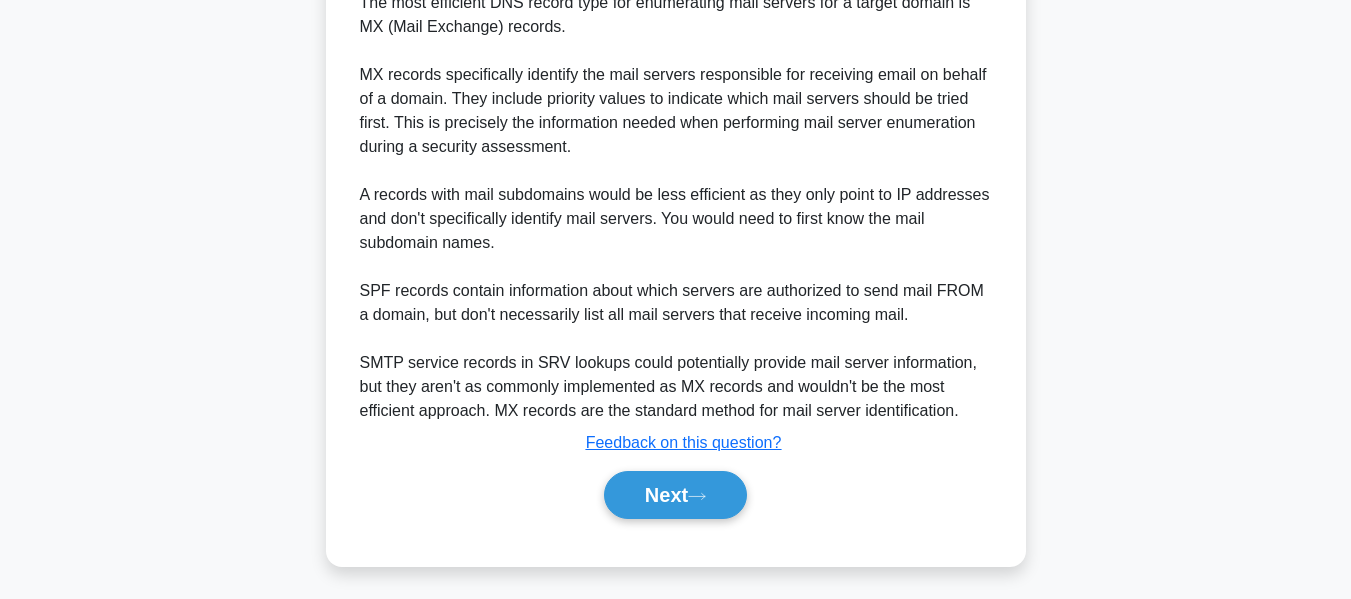 scroll, scrollTop: 612, scrollLeft: 0, axis: vertical 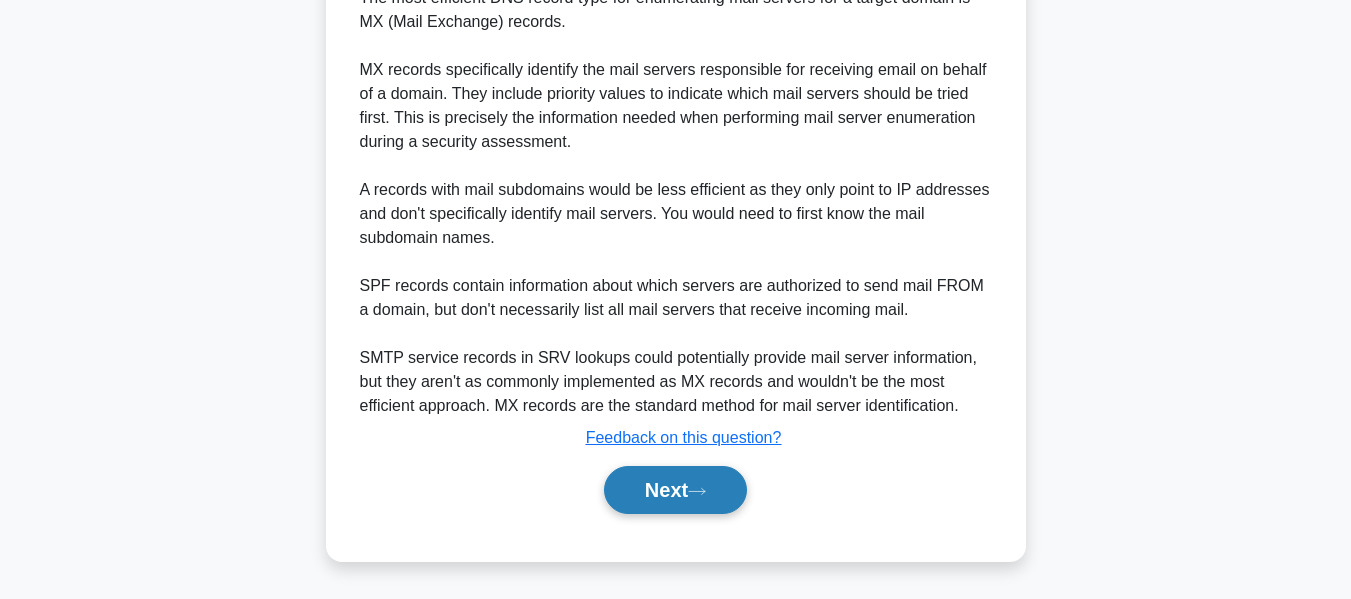 click on "Next" at bounding box center [675, 490] 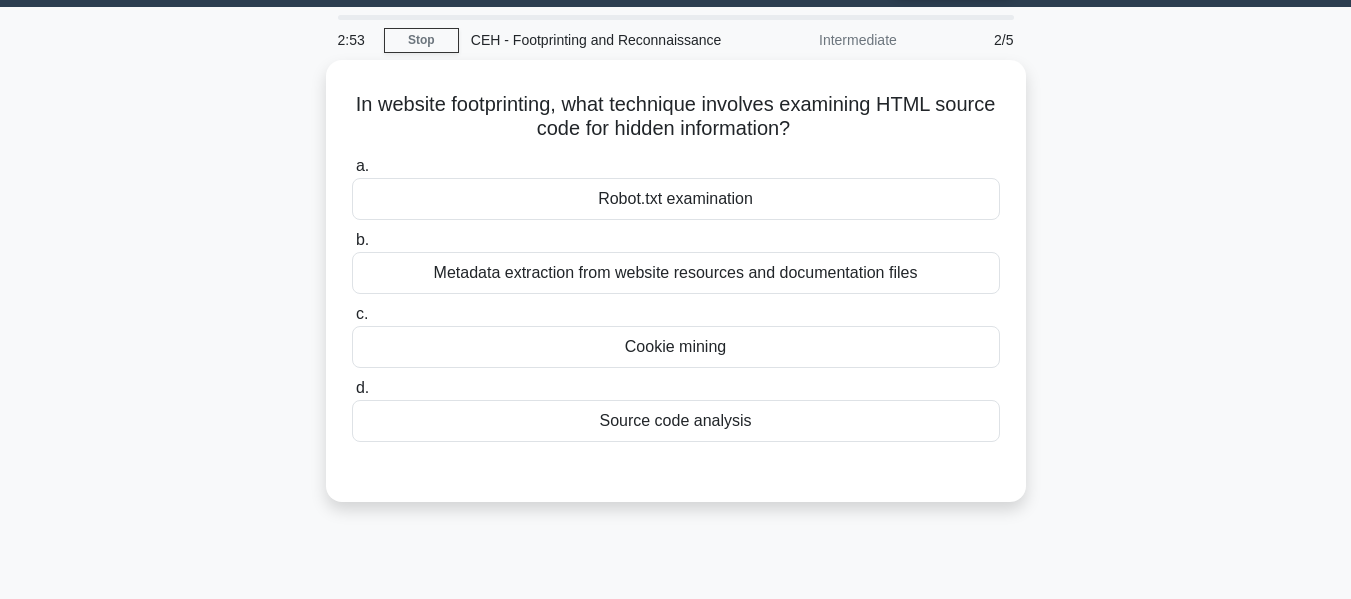 scroll, scrollTop: 0, scrollLeft: 0, axis: both 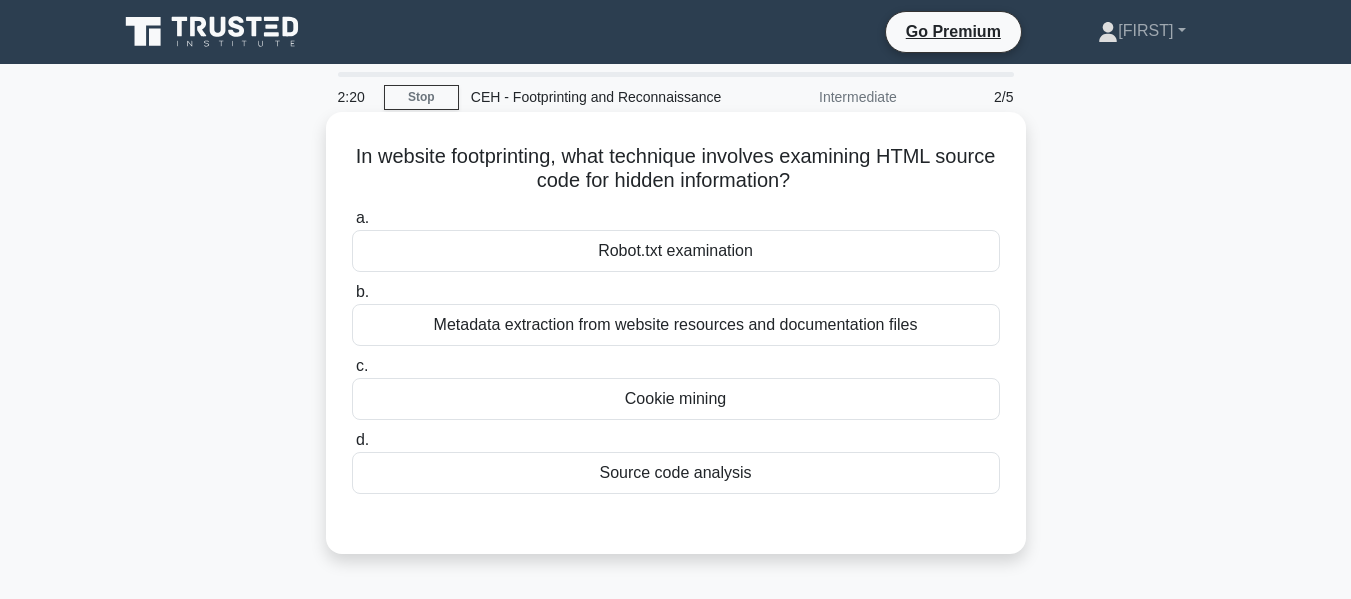 click on "Source code analysis" at bounding box center [676, 473] 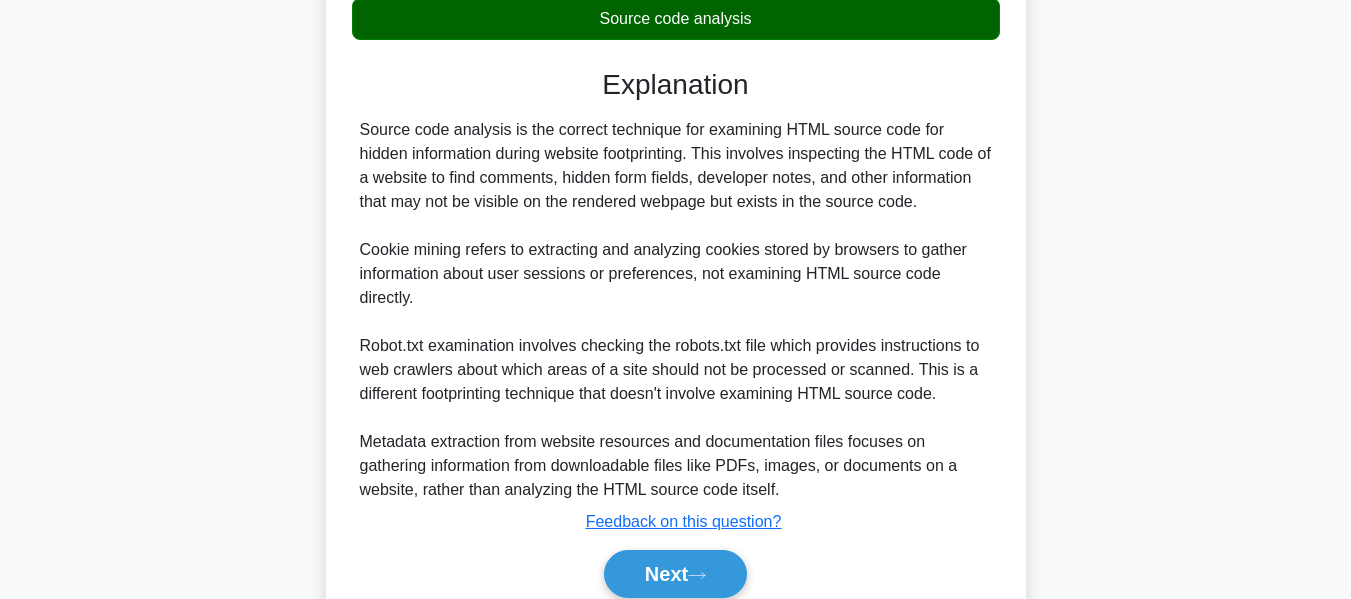 scroll, scrollTop: 471, scrollLeft: 0, axis: vertical 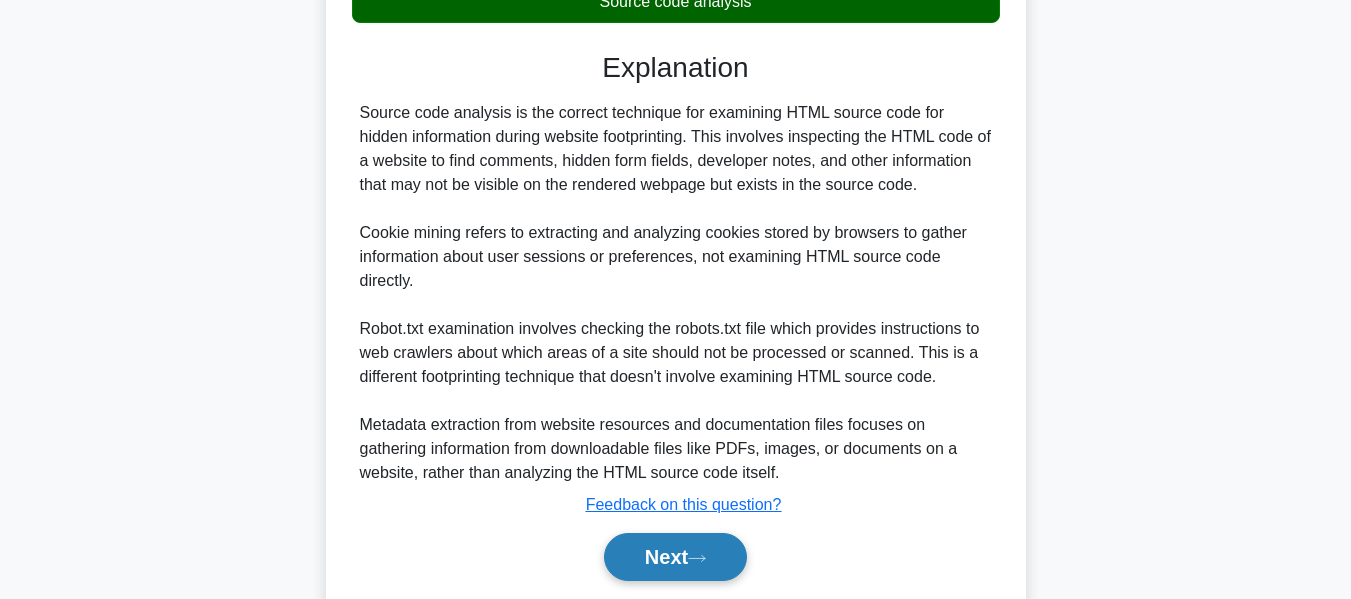 click on "Next" at bounding box center (675, 557) 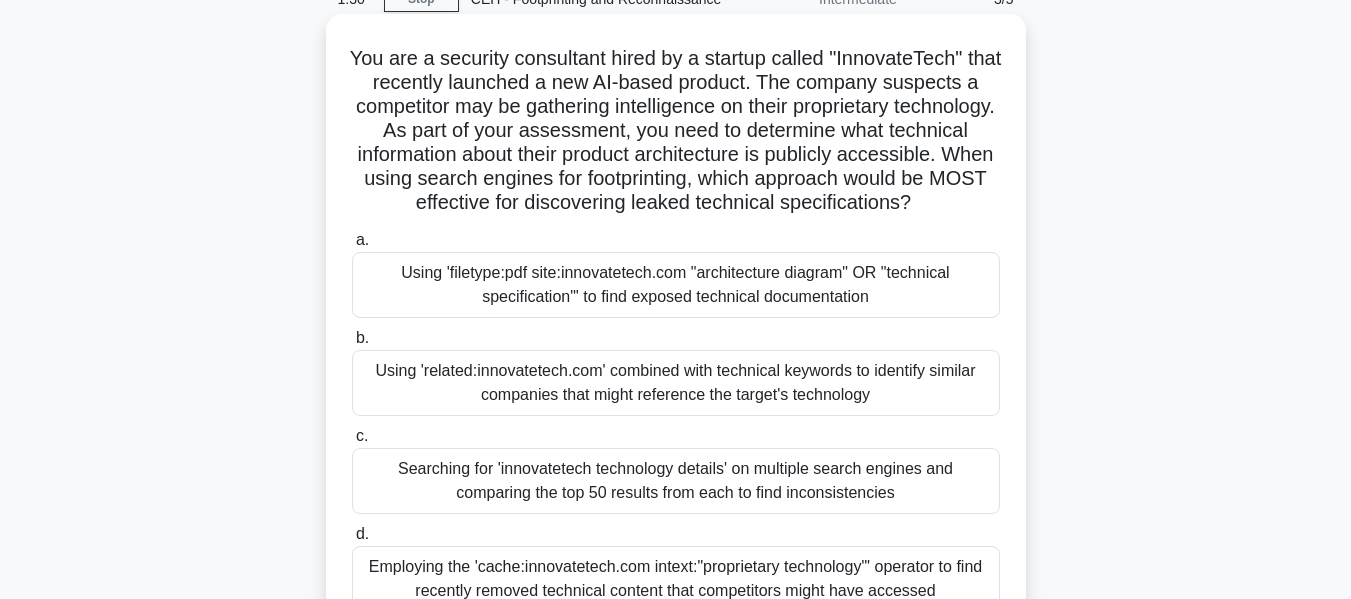 scroll, scrollTop: 99, scrollLeft: 0, axis: vertical 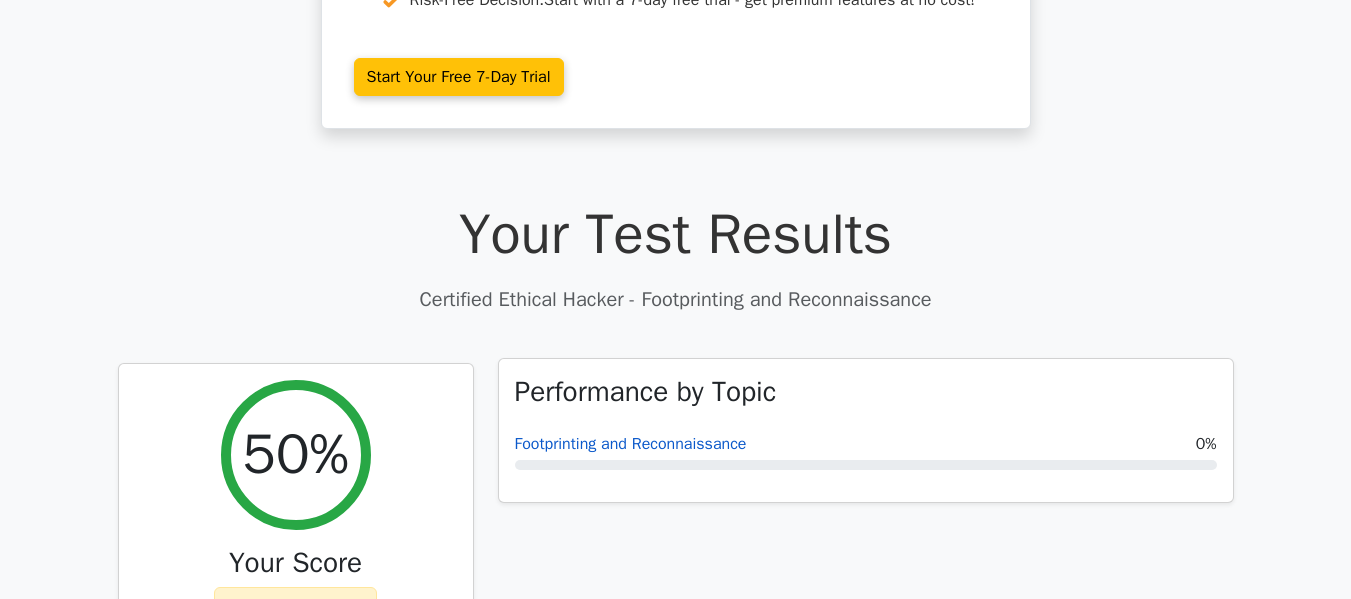 click on "Footprinting and Reconnaissance" at bounding box center (631, 444) 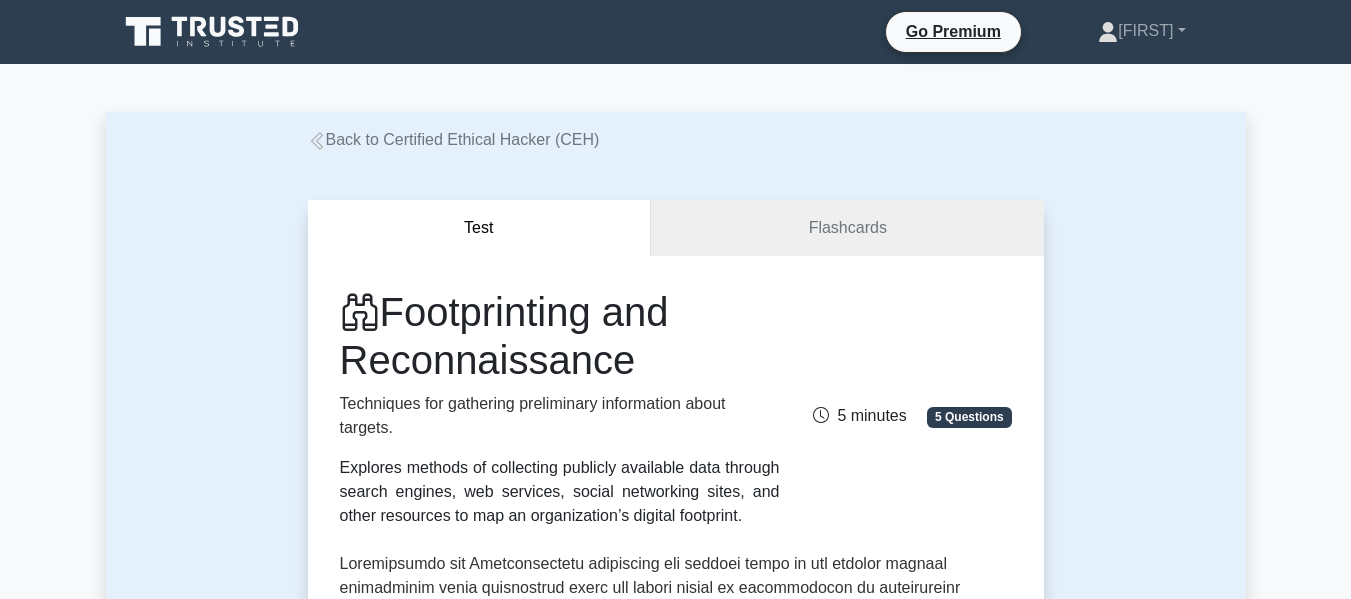 scroll, scrollTop: 0, scrollLeft: 0, axis: both 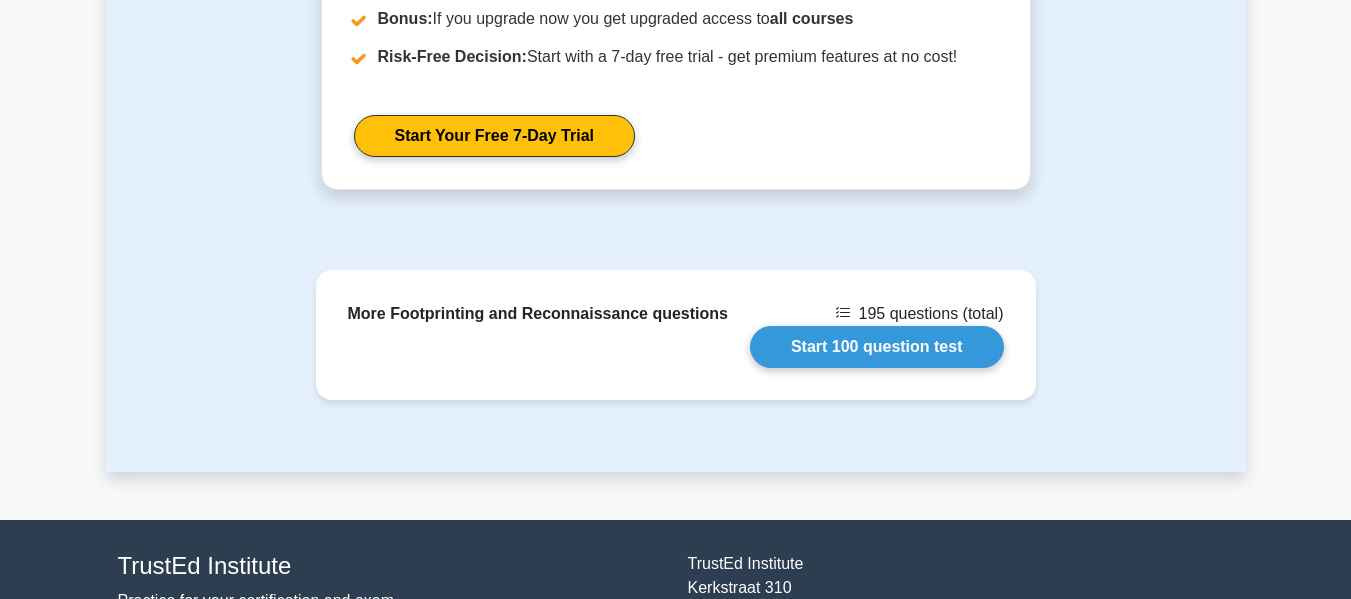click on "More Footprinting and Reconnaissance questions
195 questions (total)
Start 100 question test" at bounding box center (676, 347) 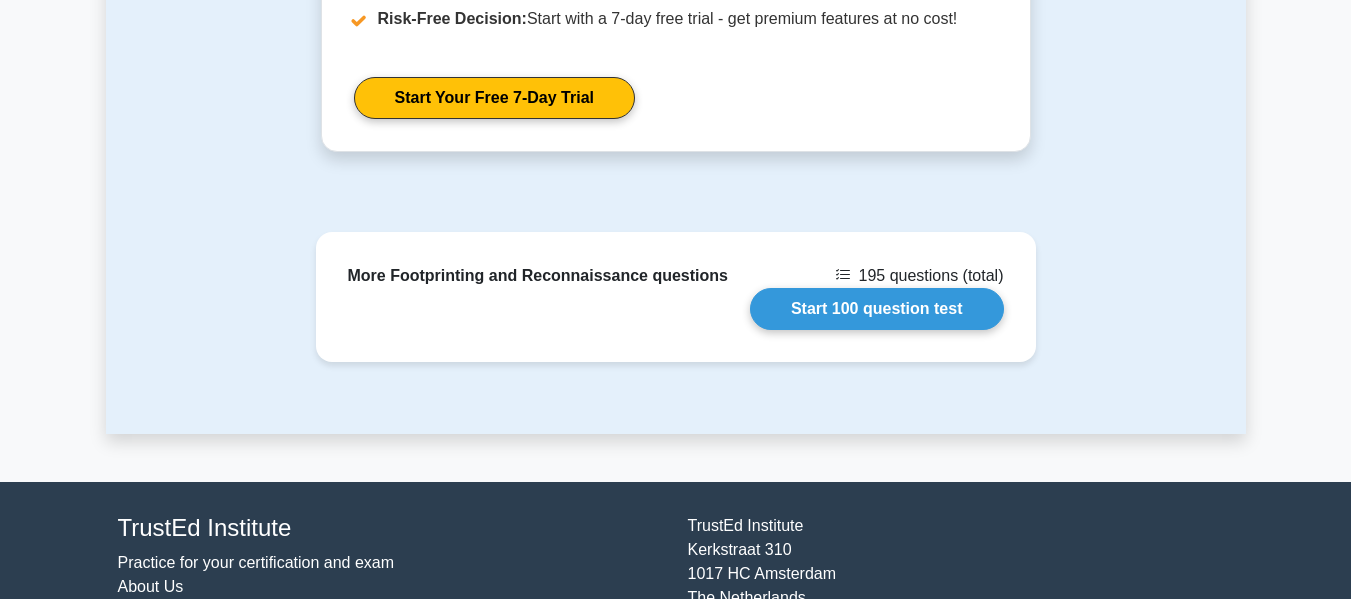 scroll, scrollTop: 1849, scrollLeft: 0, axis: vertical 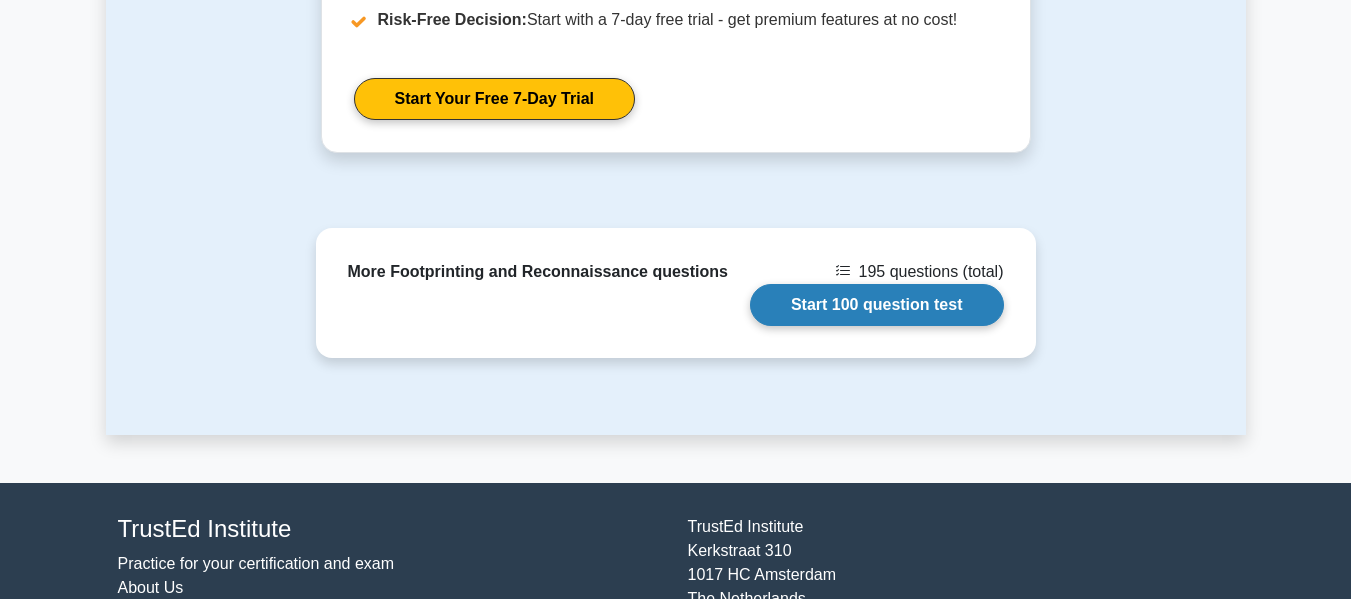 click on "Start 100 question test" at bounding box center [877, 305] 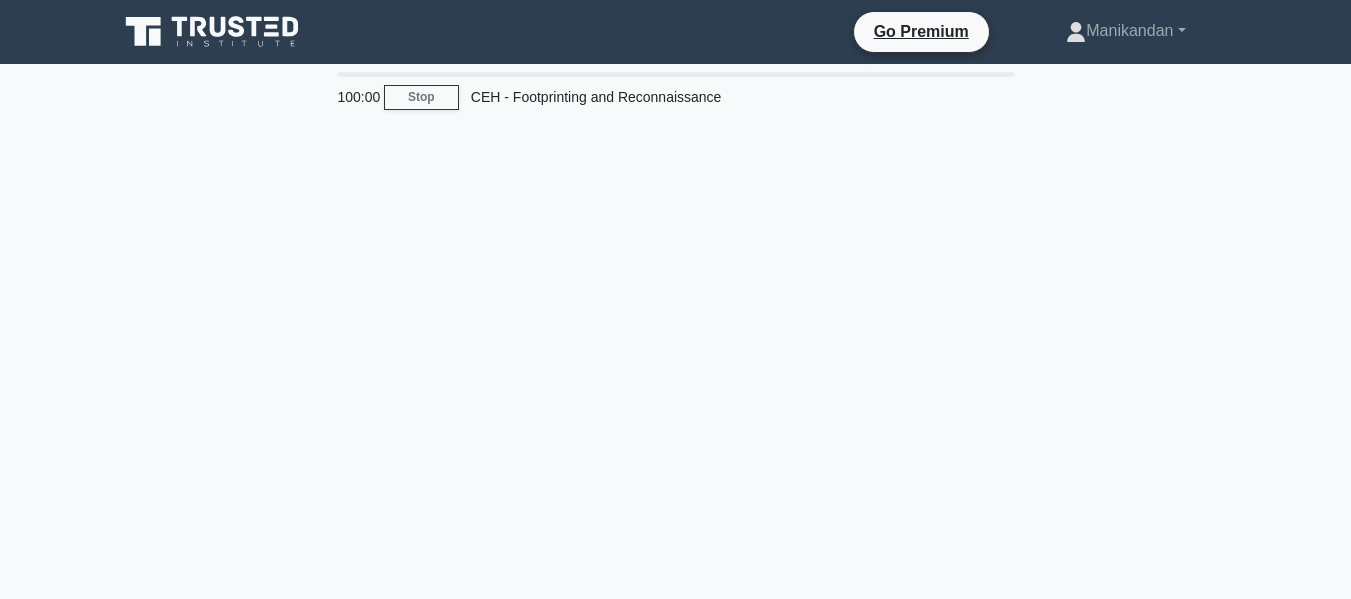 scroll, scrollTop: 0, scrollLeft: 0, axis: both 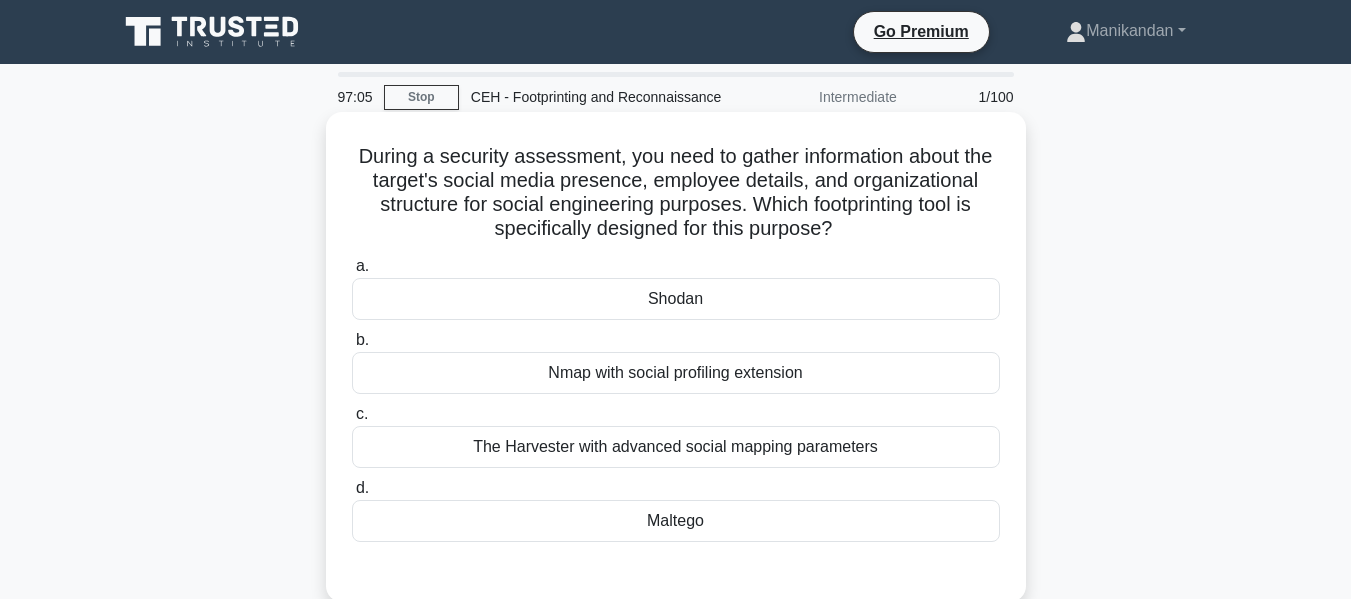 click on "Maltego" at bounding box center (676, 521) 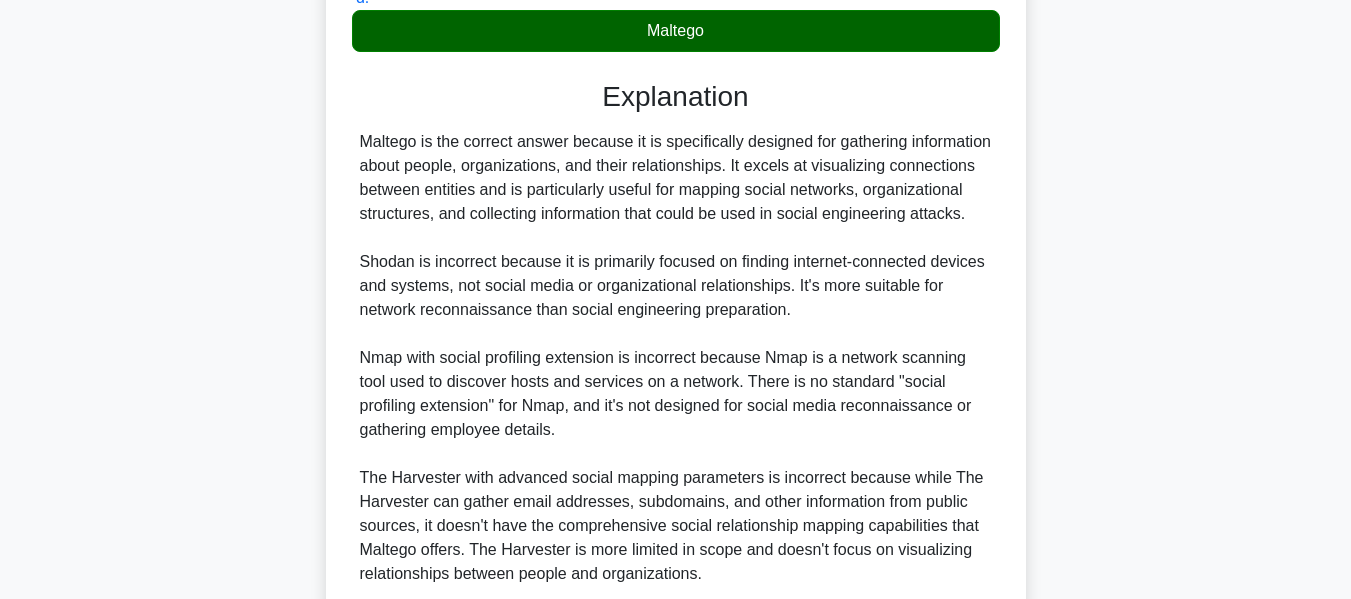 scroll, scrollTop: 683, scrollLeft: 0, axis: vertical 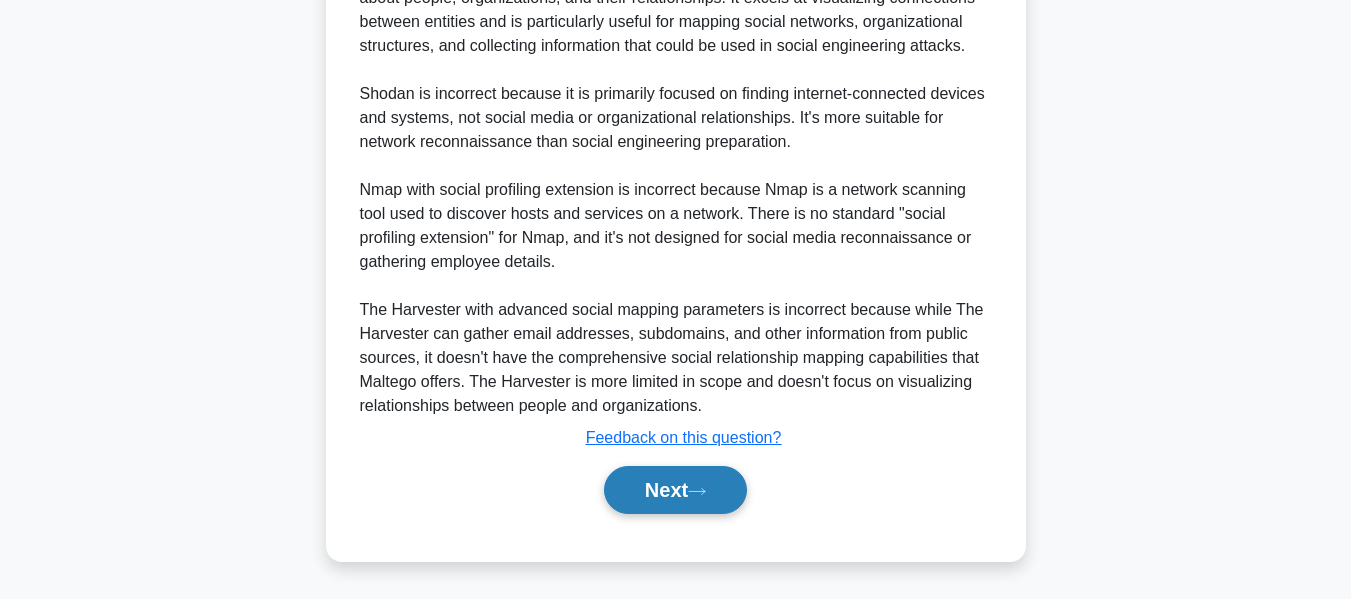click on "Next" at bounding box center [675, 490] 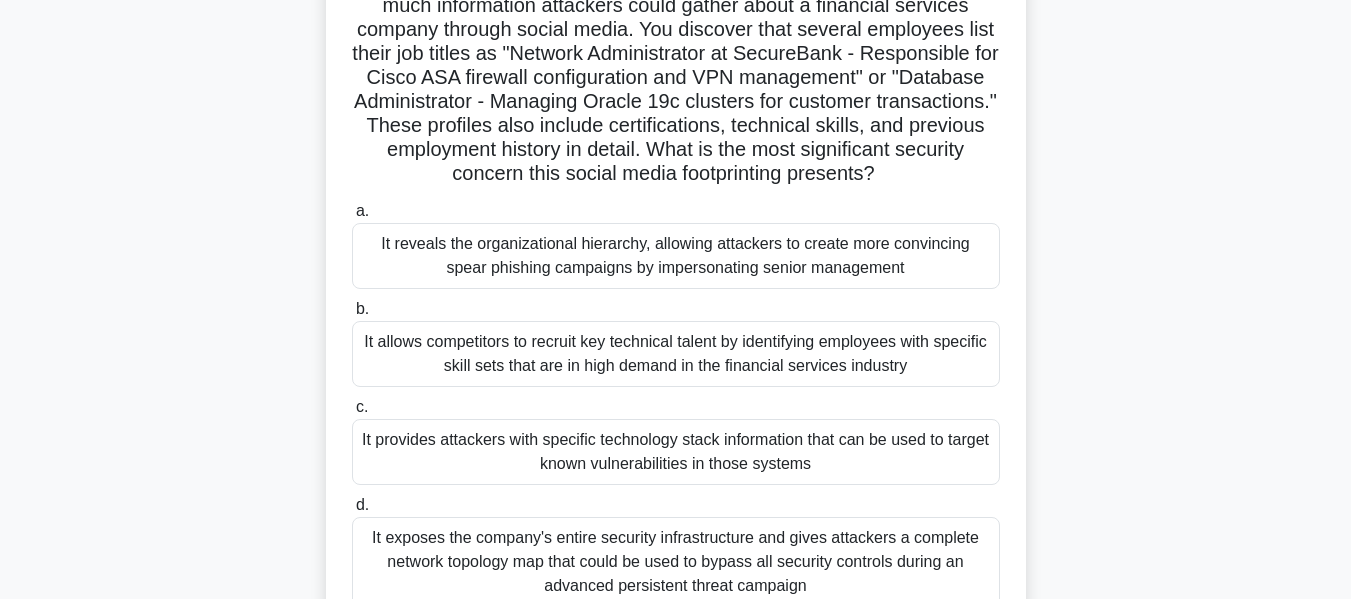 scroll, scrollTop: 176, scrollLeft: 0, axis: vertical 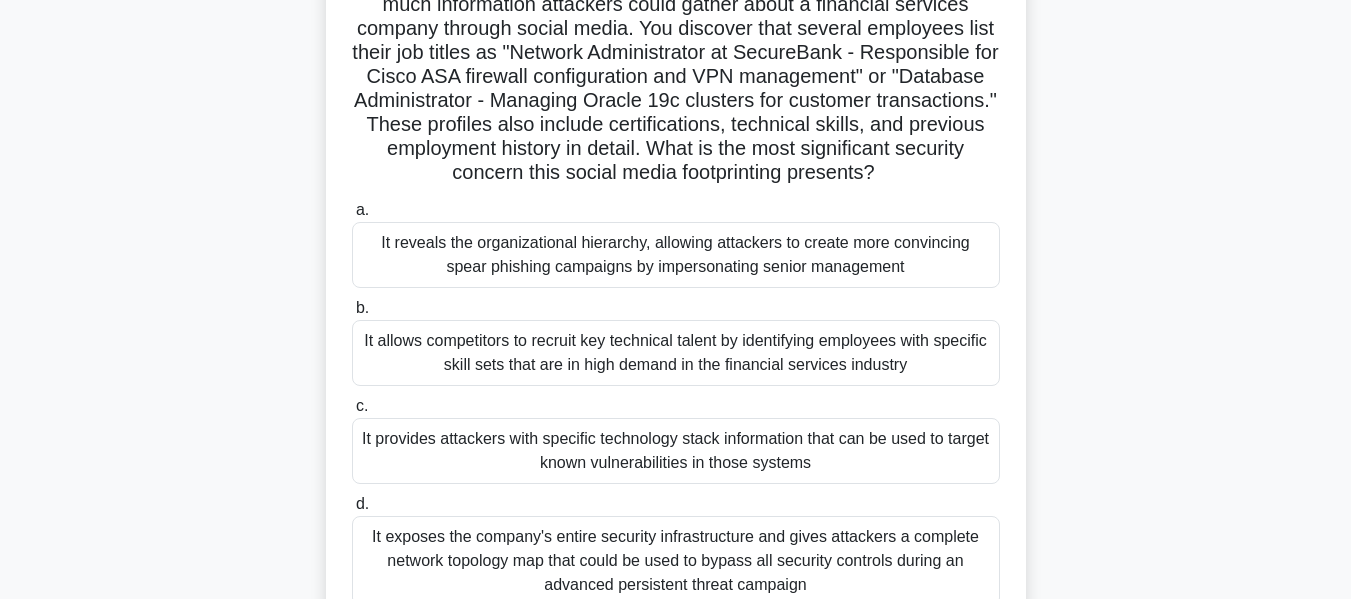 click on "It allows competitors to recruit key technical talent by identifying employees with specific skill sets that are in high demand in the financial services industry" at bounding box center [676, 353] 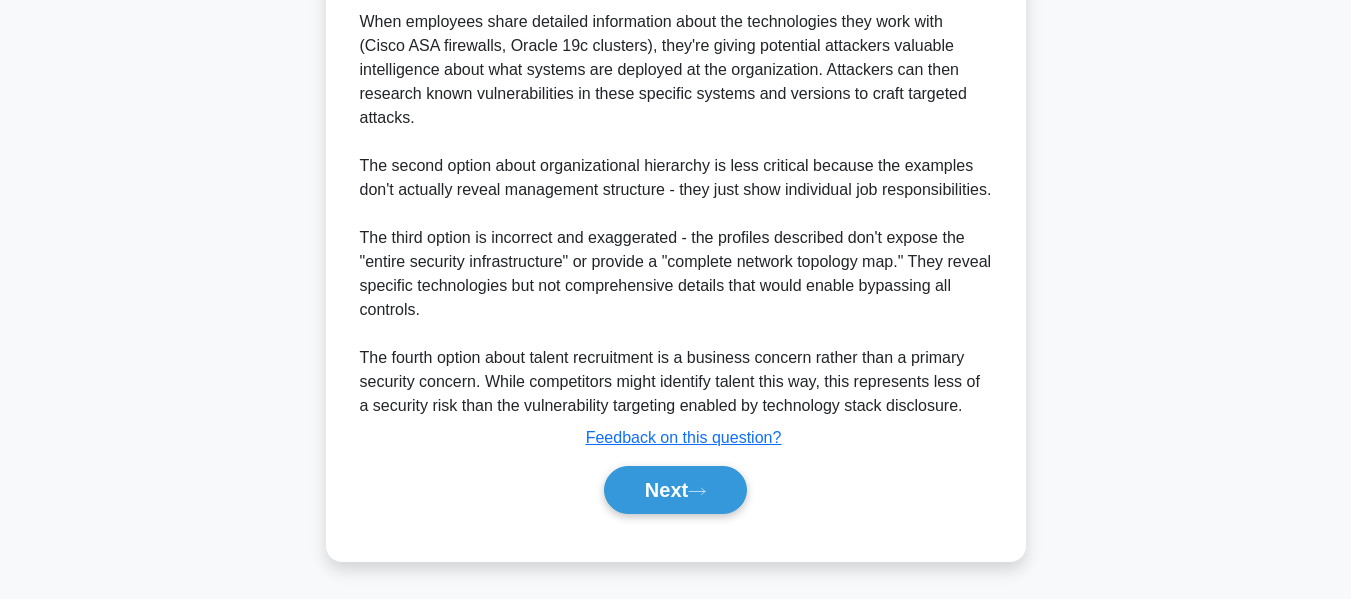 scroll, scrollTop: 972, scrollLeft: 0, axis: vertical 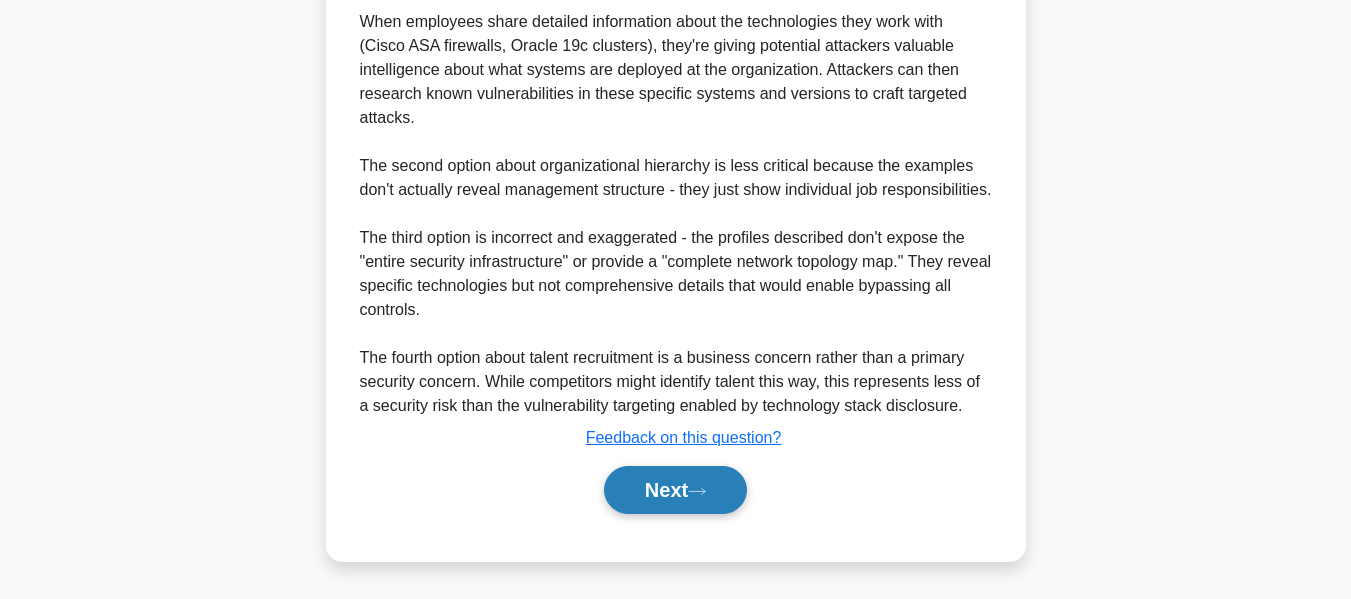 click on "Next" at bounding box center (675, 490) 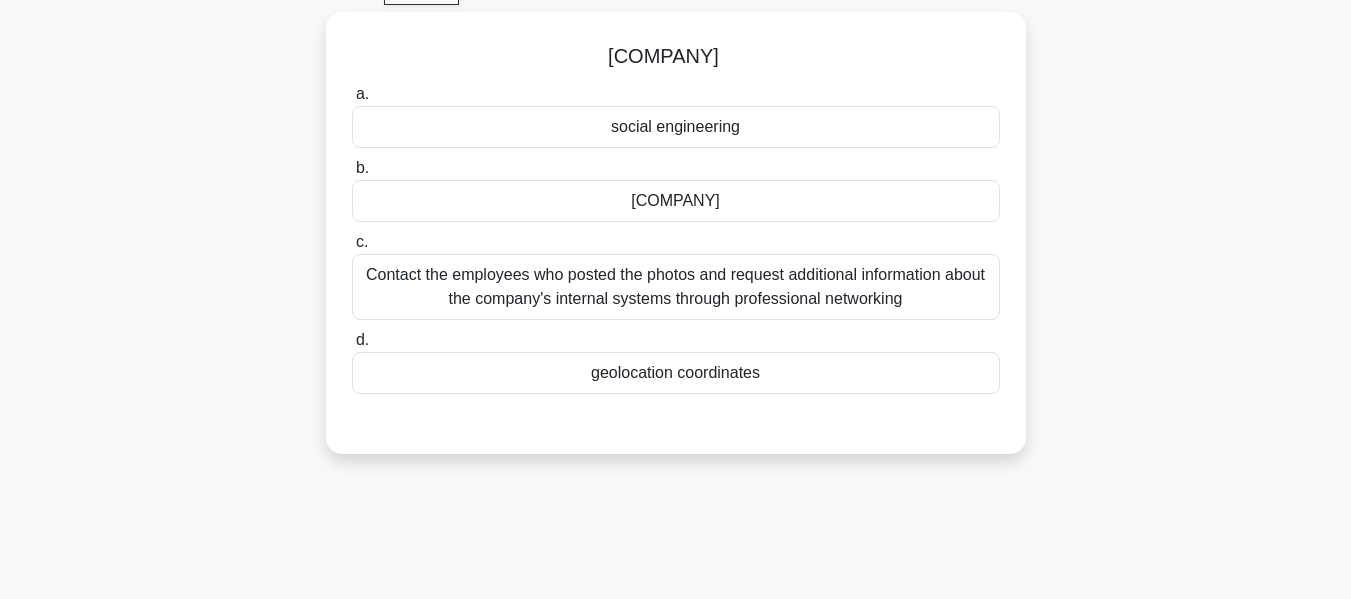 scroll, scrollTop: 104, scrollLeft: 0, axis: vertical 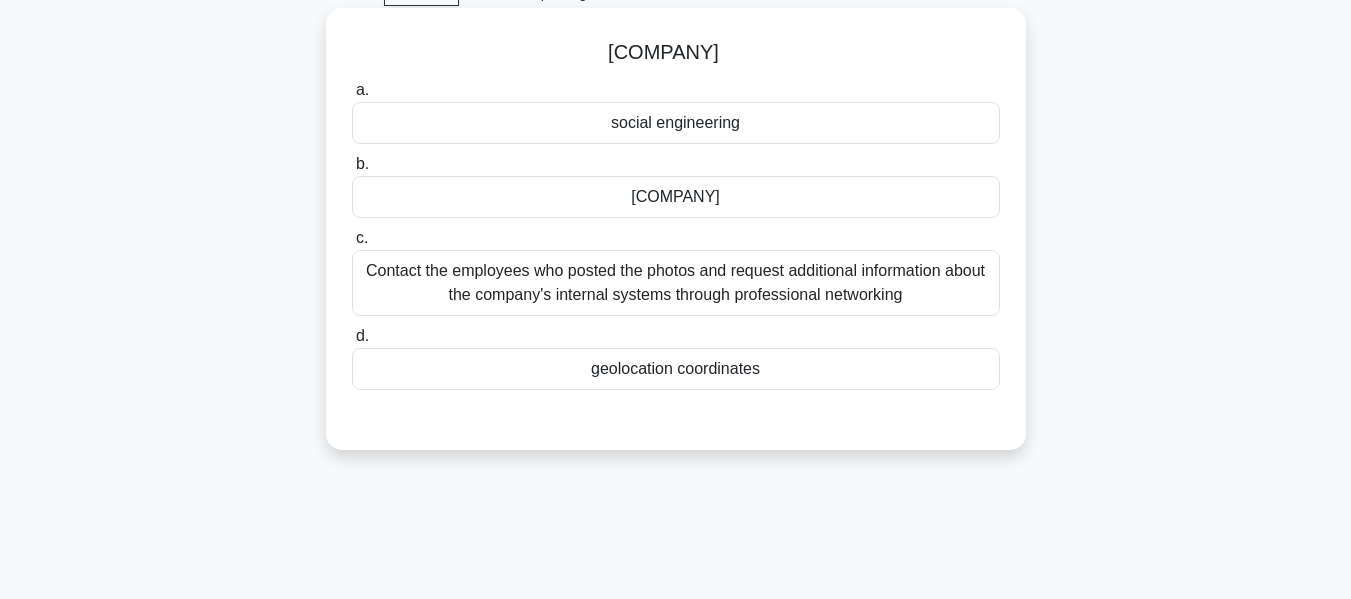 drag, startPoint x: 387, startPoint y: 122, endPoint x: 833, endPoint y: 141, distance: 446.4045 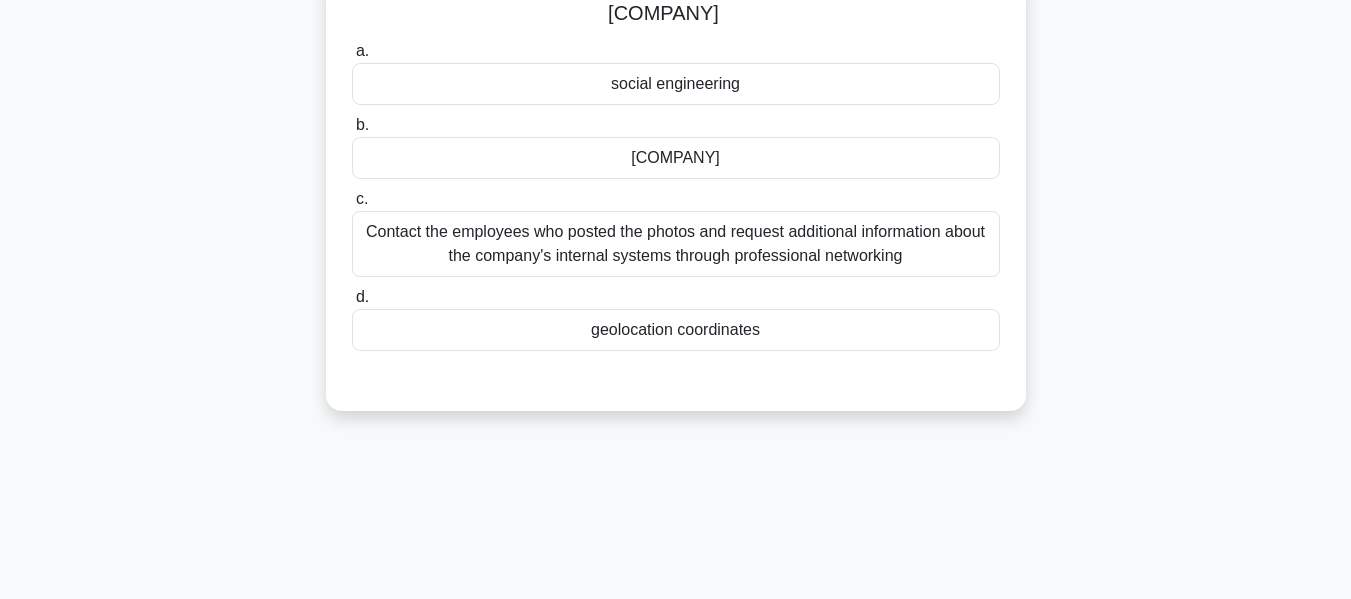 scroll, scrollTop: 158, scrollLeft: 0, axis: vertical 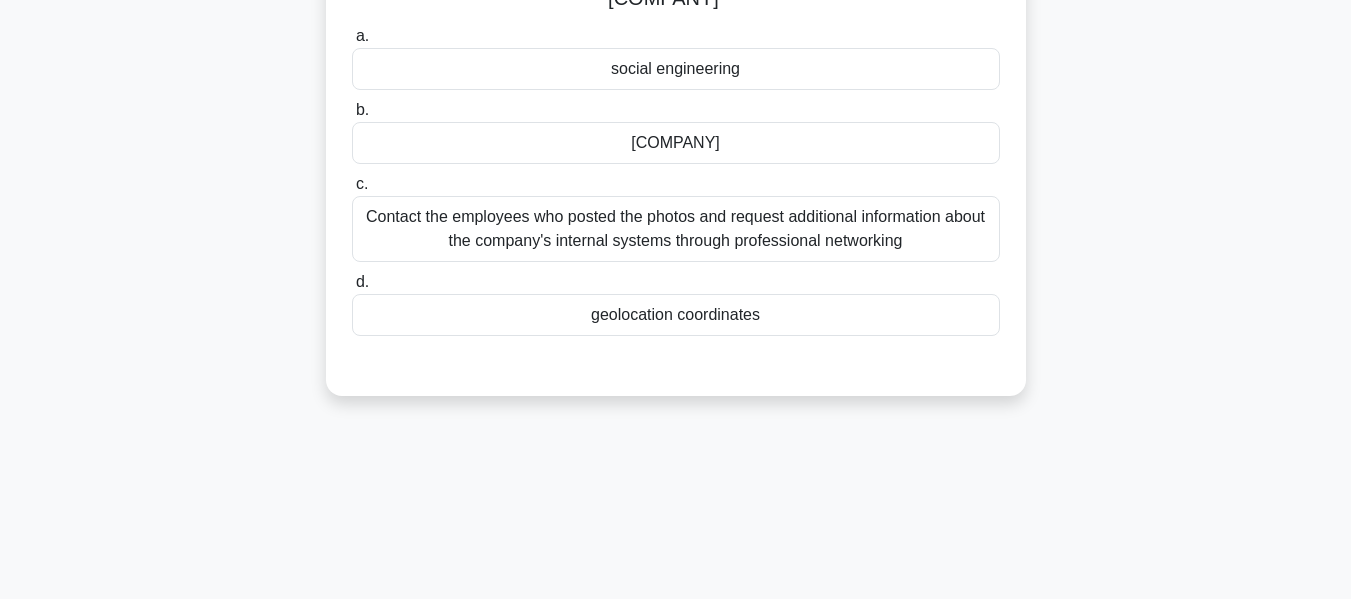 click on "geolocation coordinates" at bounding box center (676, 315) 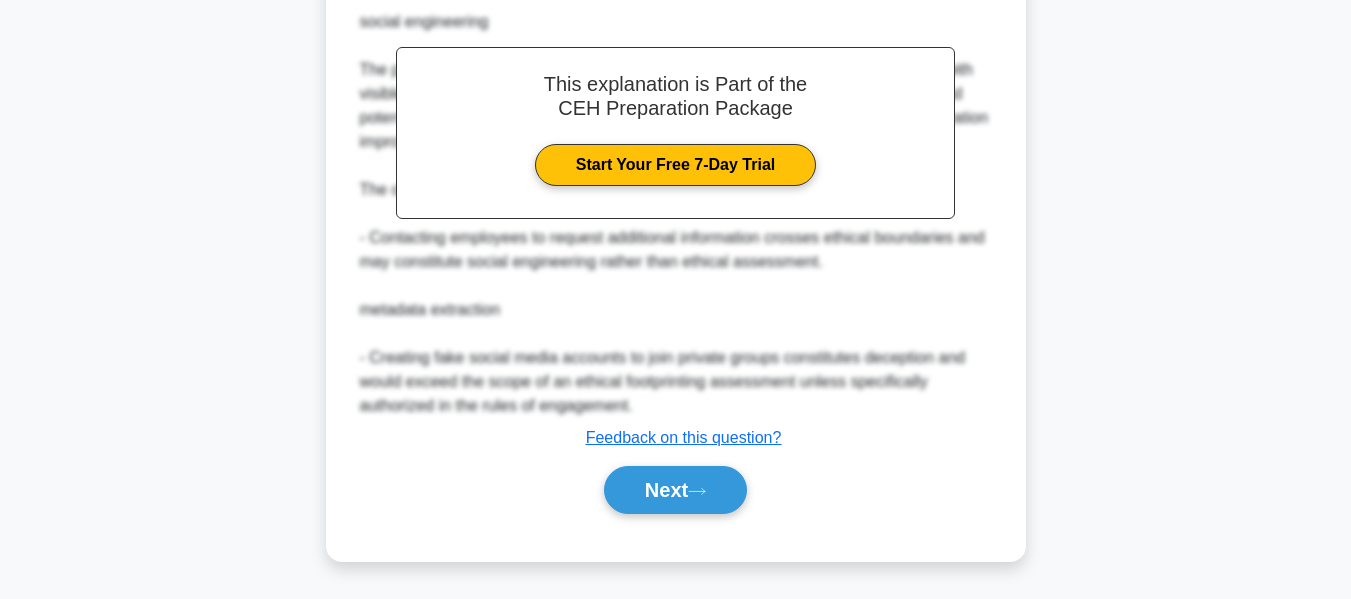 scroll, scrollTop: 900, scrollLeft: 0, axis: vertical 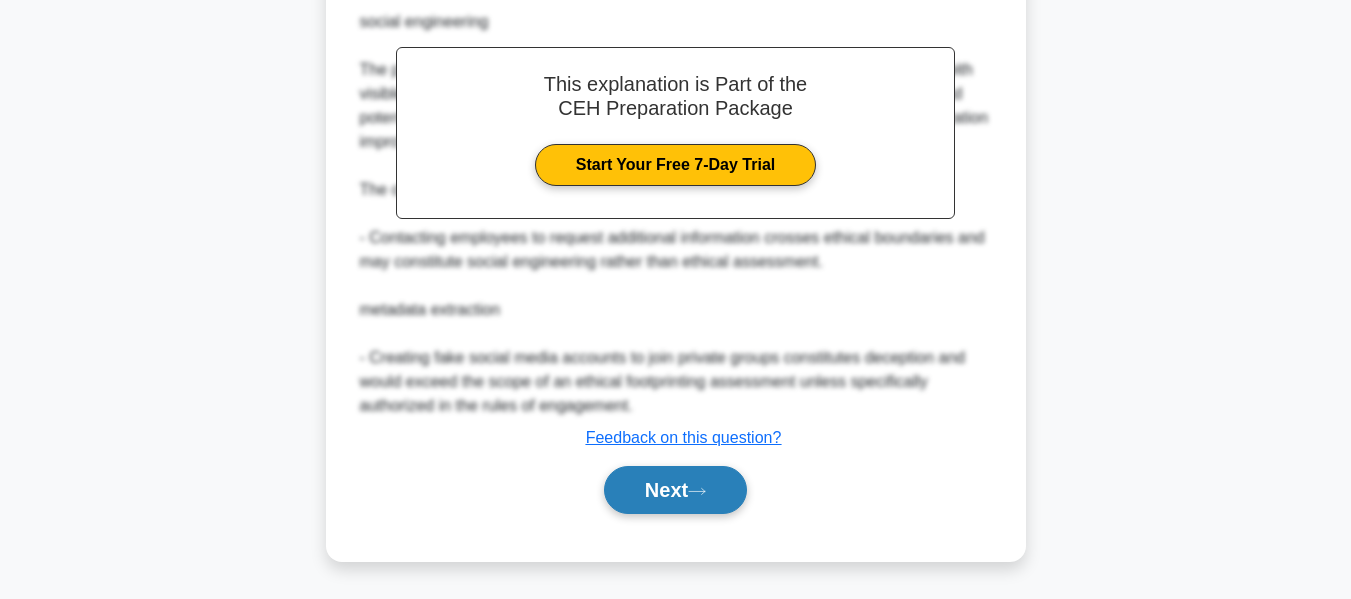 click on "Next" at bounding box center (675, 490) 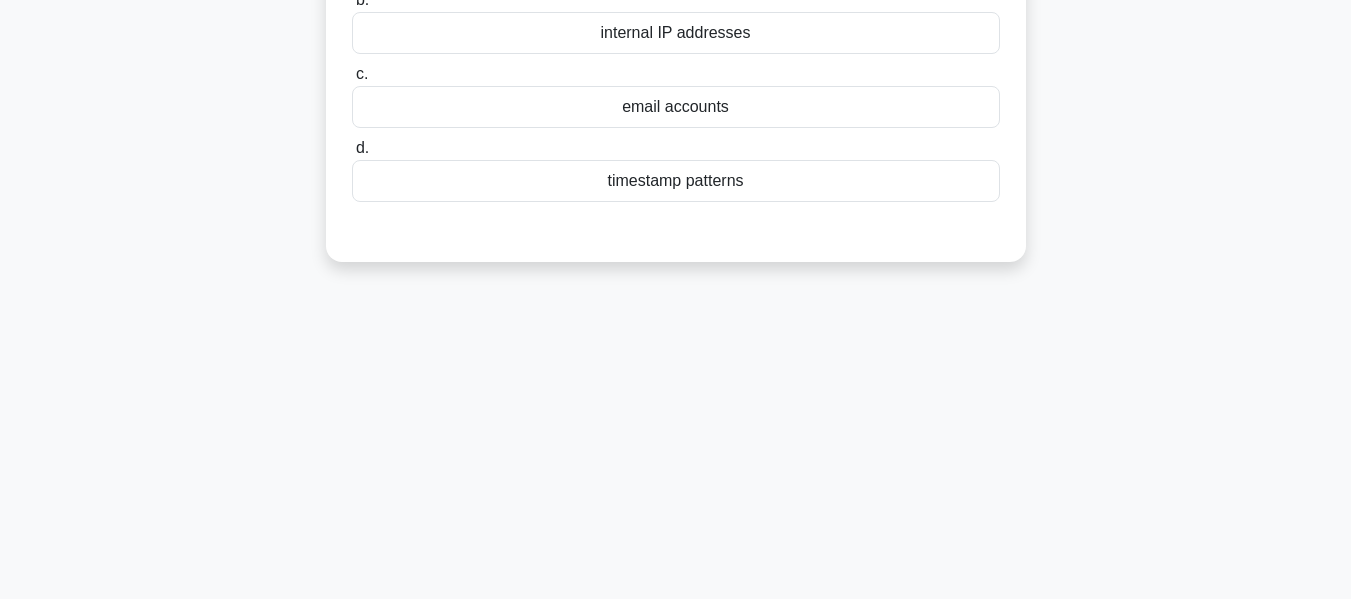 scroll, scrollTop: 270, scrollLeft: 0, axis: vertical 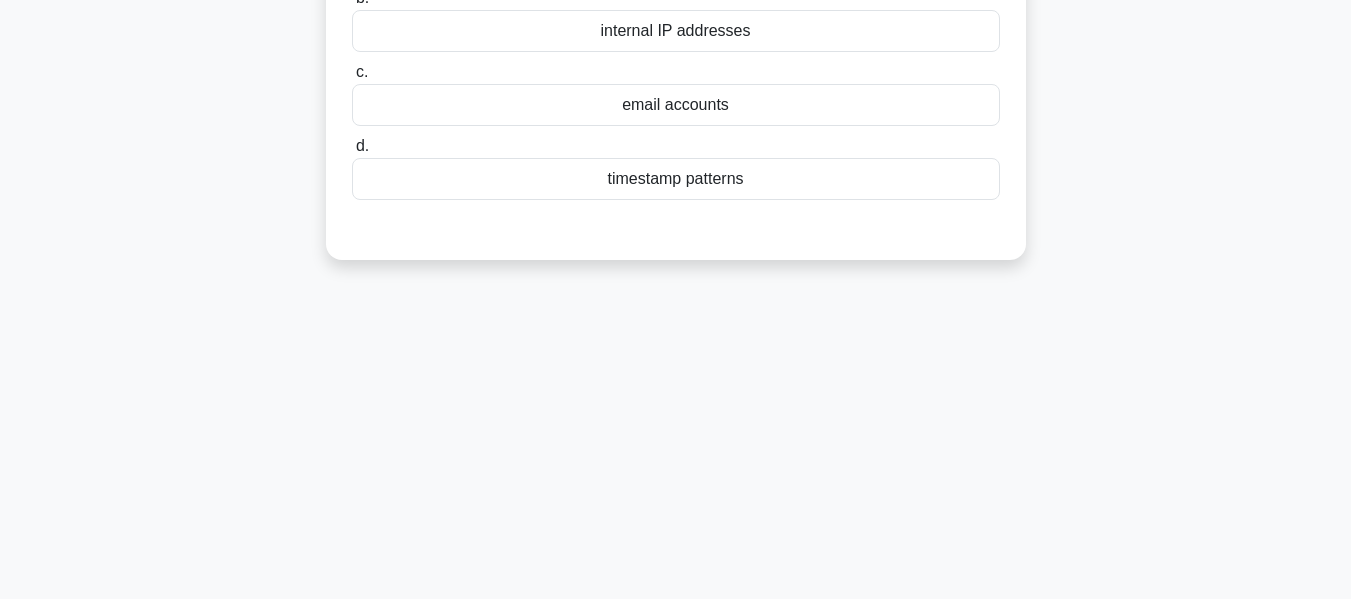 click on "email accounts" at bounding box center [676, 105] 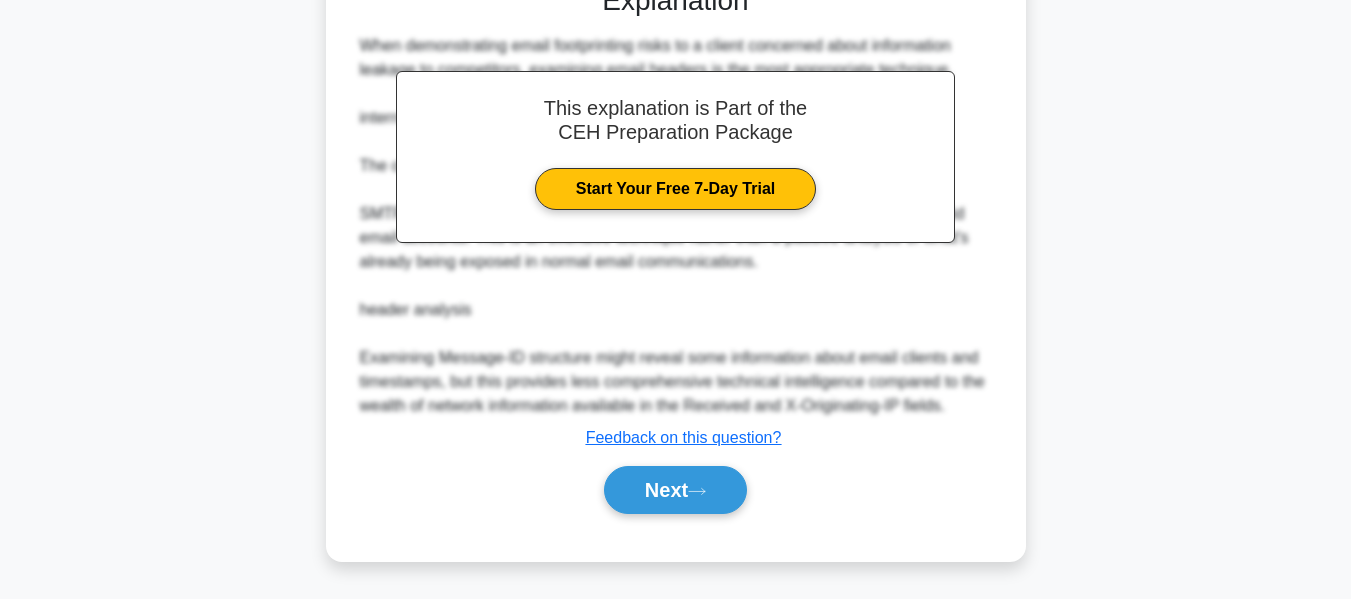 scroll, scrollTop: 996, scrollLeft: 0, axis: vertical 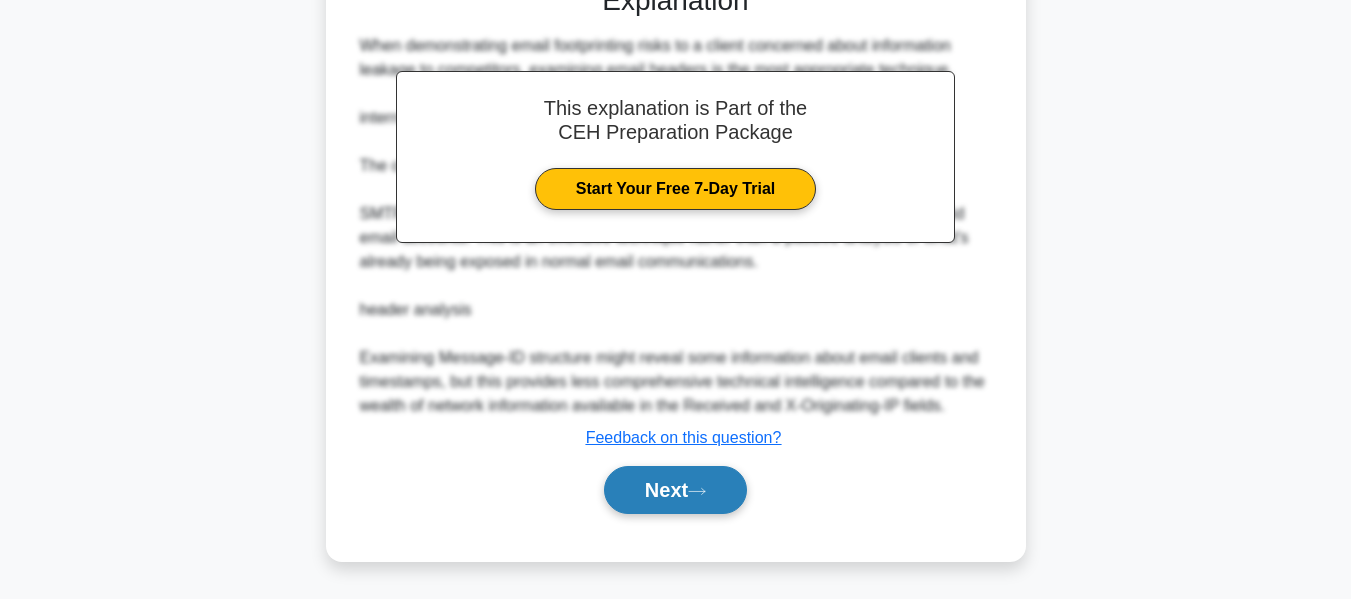 click on "Next" at bounding box center [675, 490] 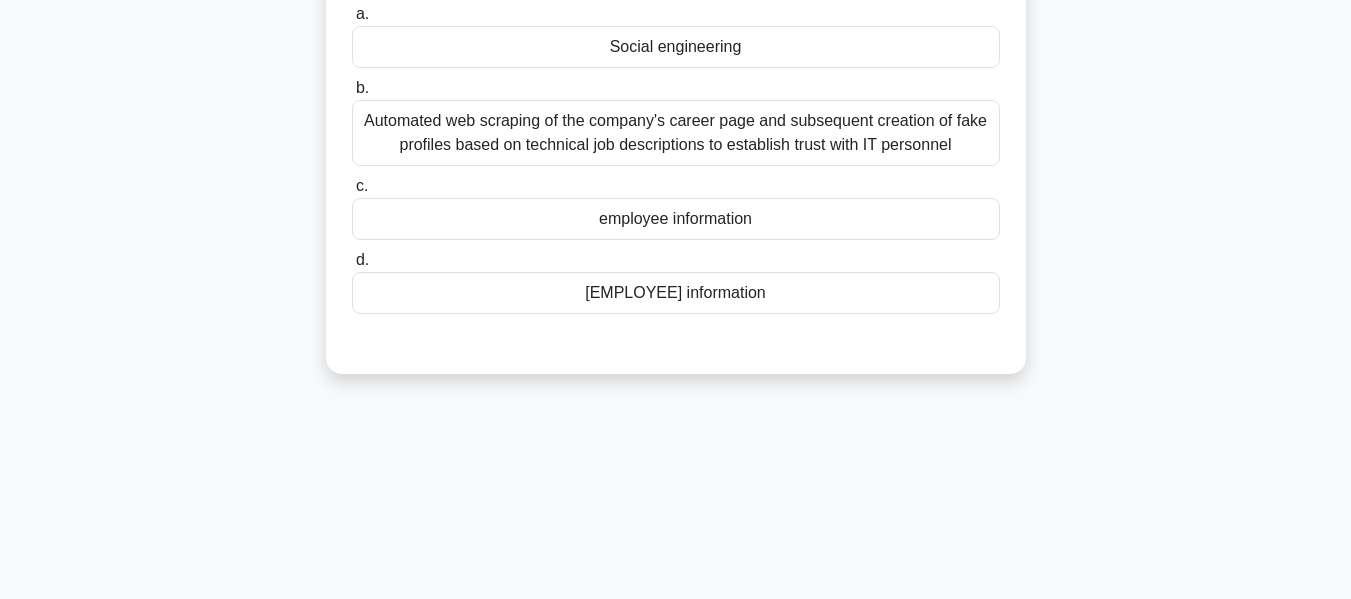 scroll, scrollTop: 182, scrollLeft: 0, axis: vertical 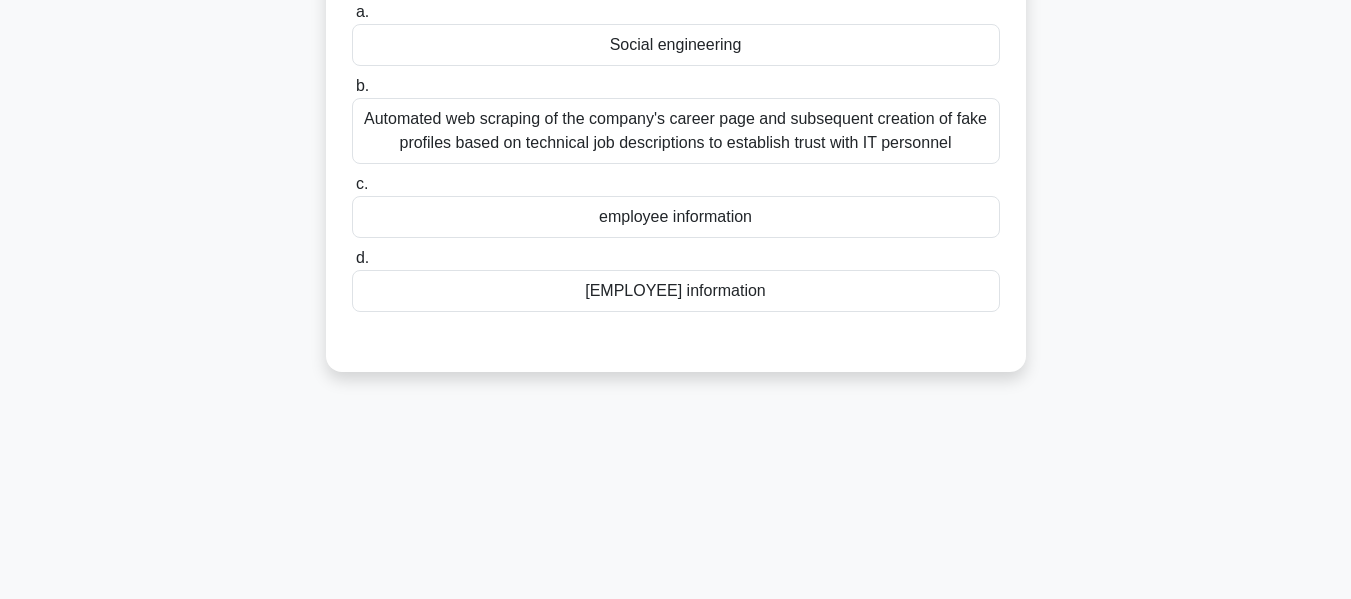 click on "Social engineering" at bounding box center (676, 45) 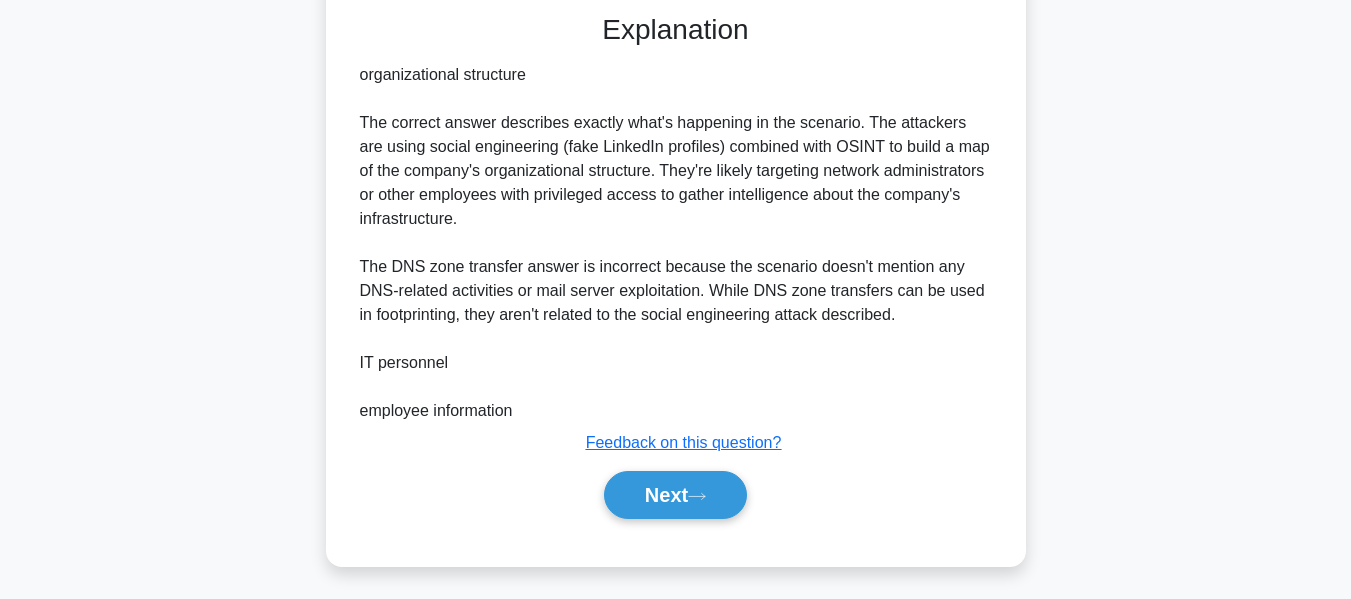 scroll, scrollTop: 916, scrollLeft: 0, axis: vertical 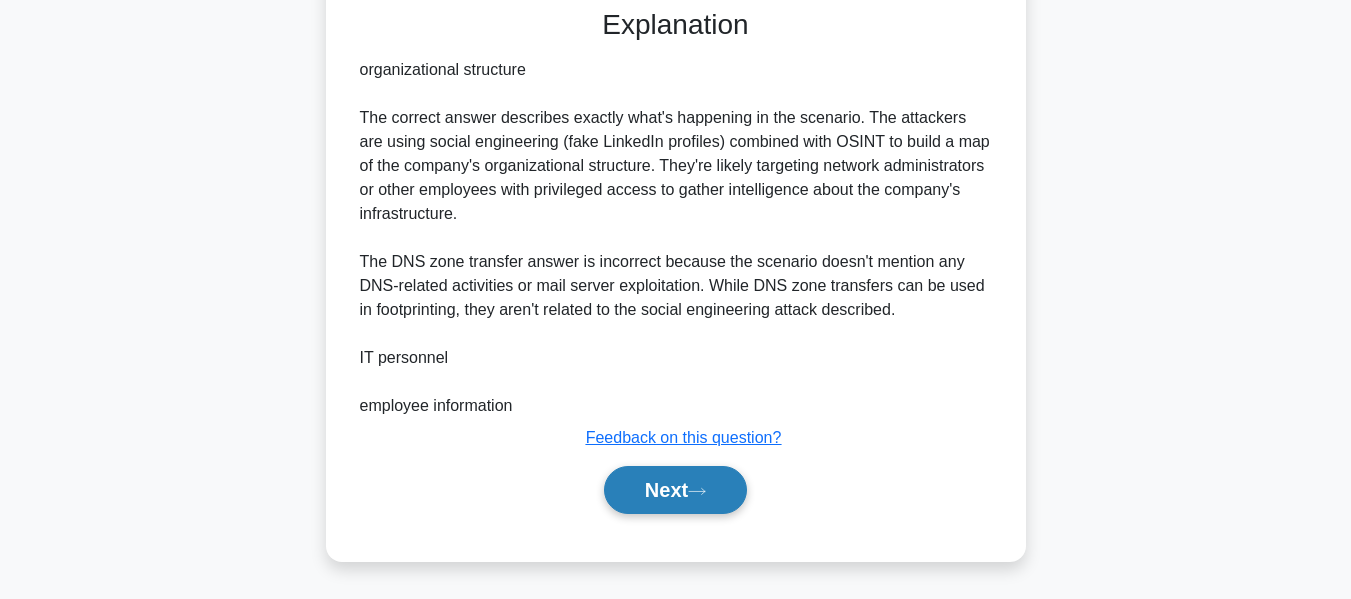 click on "Next" at bounding box center (675, 490) 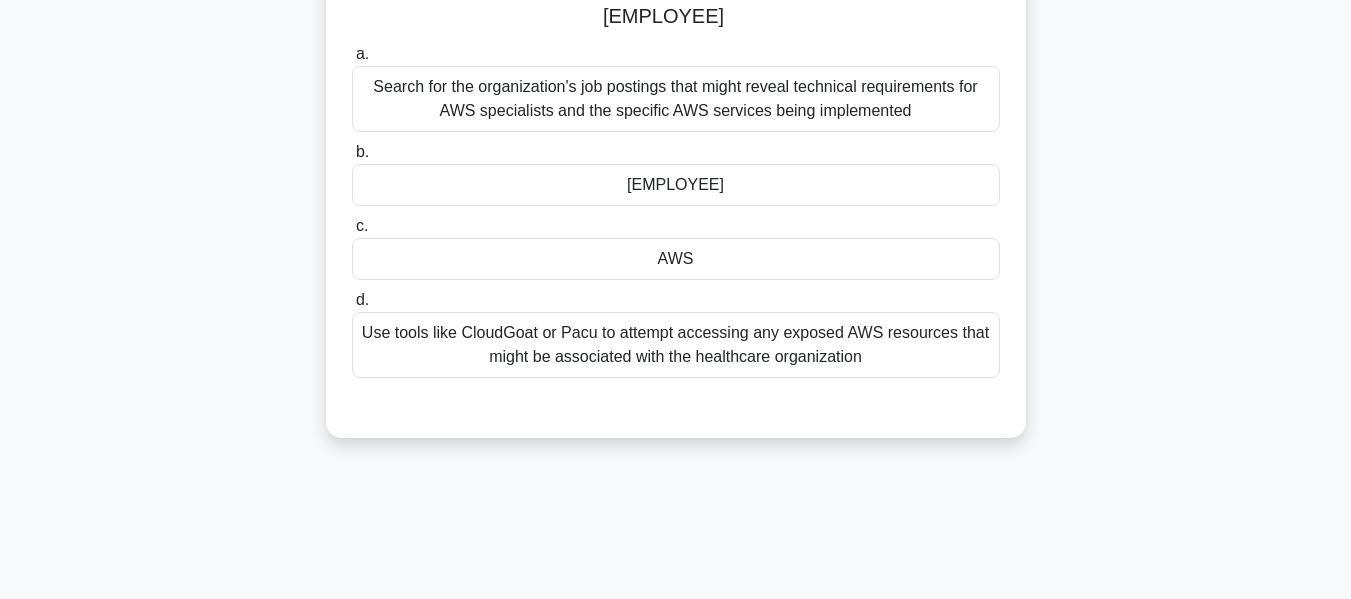 scroll, scrollTop: 141, scrollLeft: 0, axis: vertical 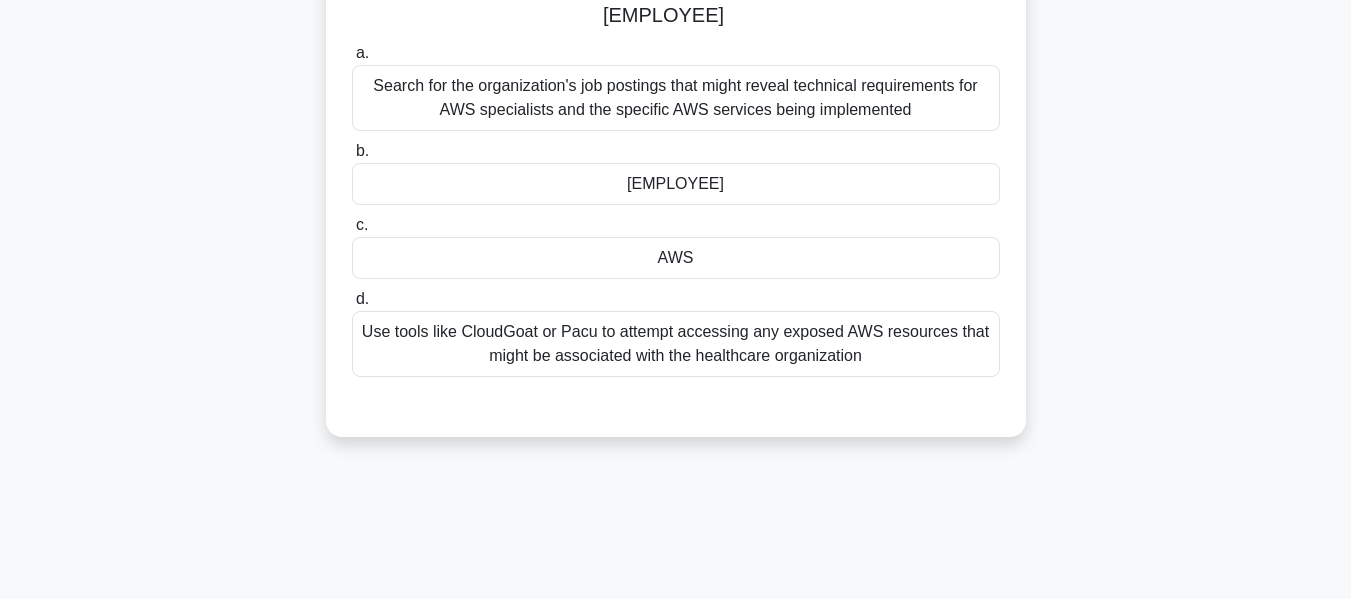 click on "Use tools like CloudGoat or Pacu to attempt accessing any exposed AWS resources that might be associated with the healthcare organization" at bounding box center [676, 344] 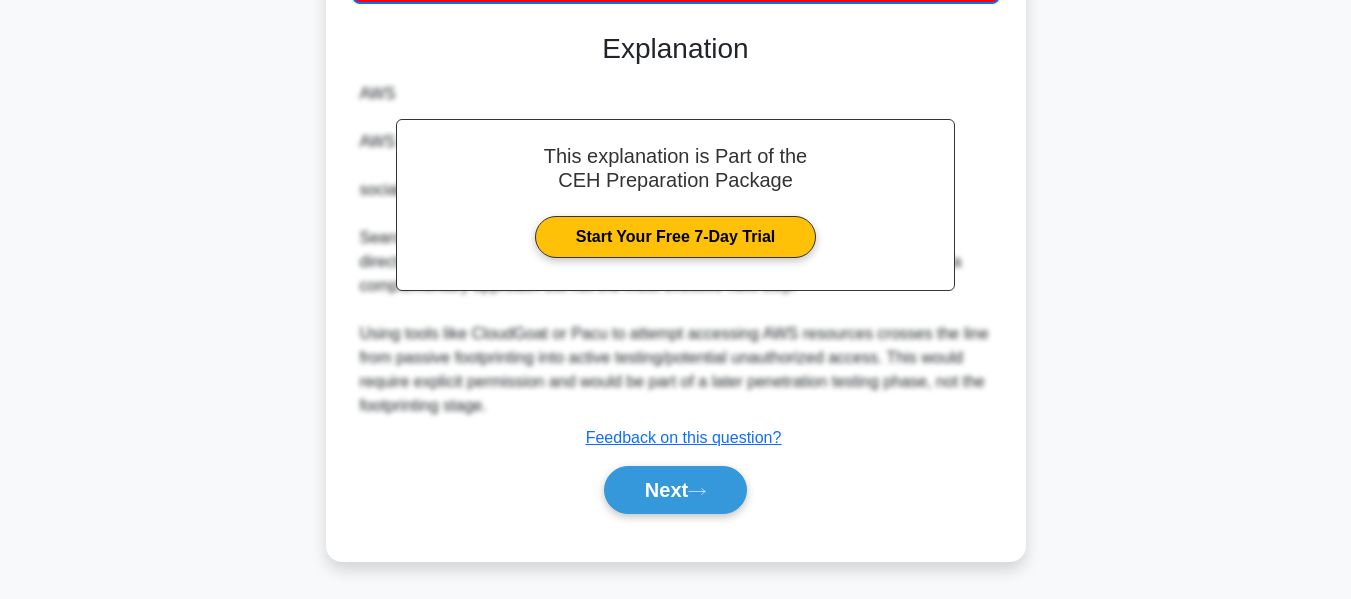 scroll, scrollTop: 853, scrollLeft: 0, axis: vertical 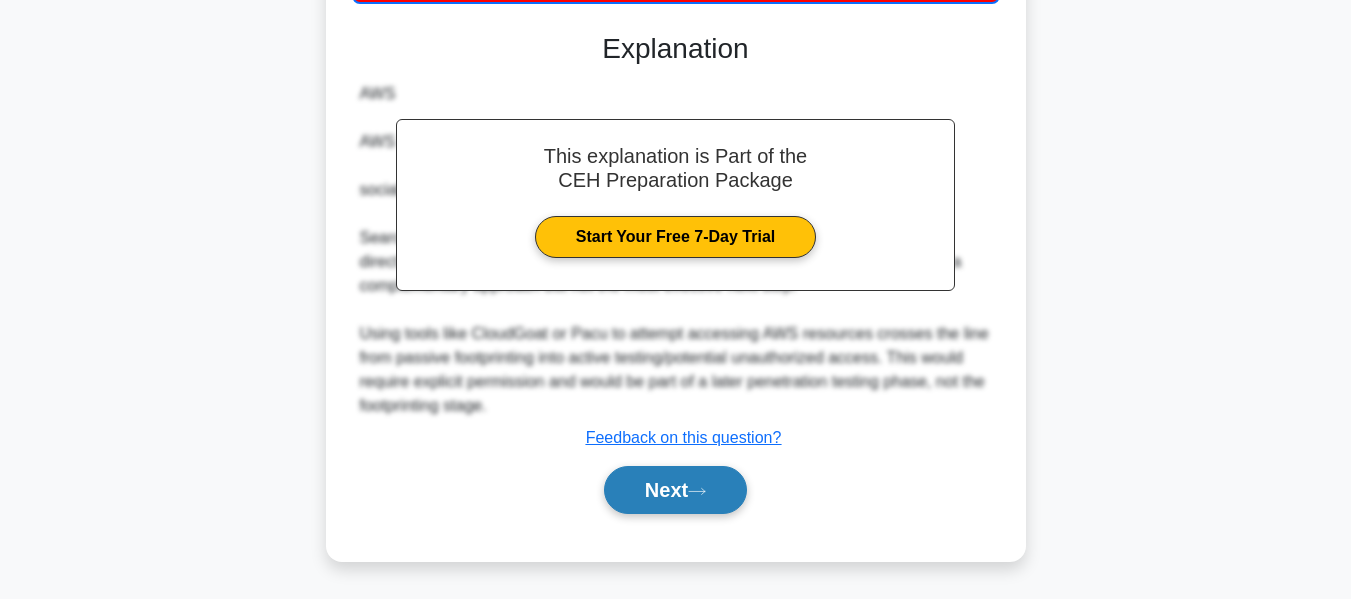 click on "Next" at bounding box center (675, 490) 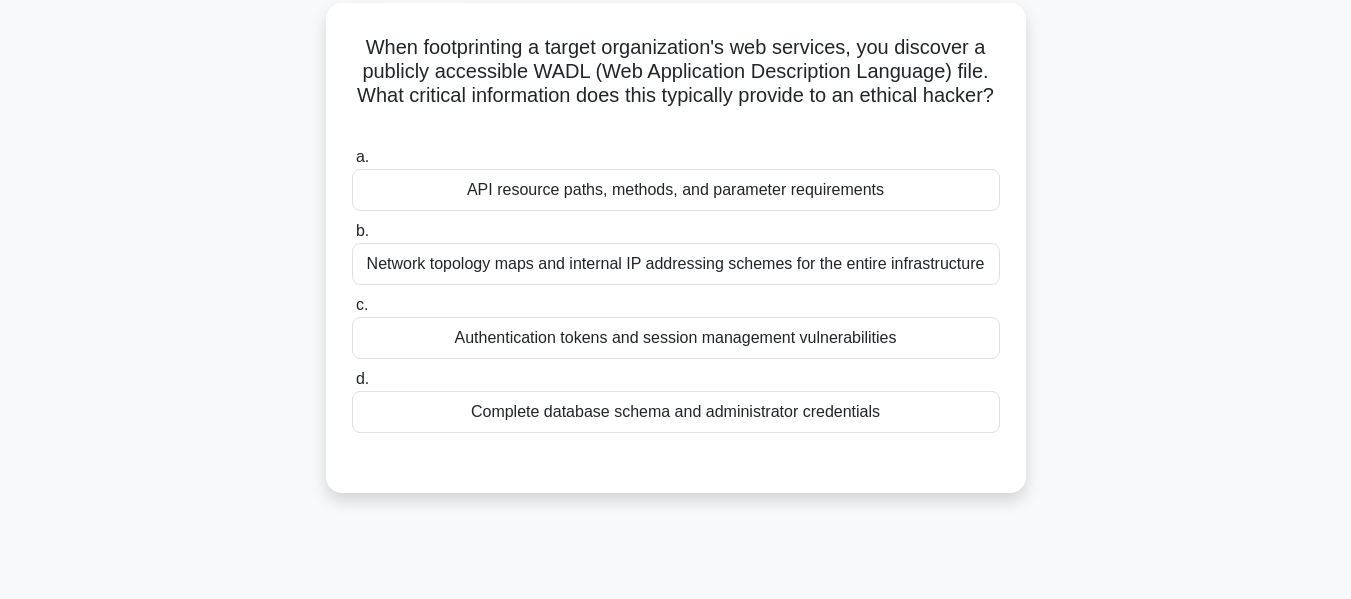 scroll, scrollTop: 113, scrollLeft: 0, axis: vertical 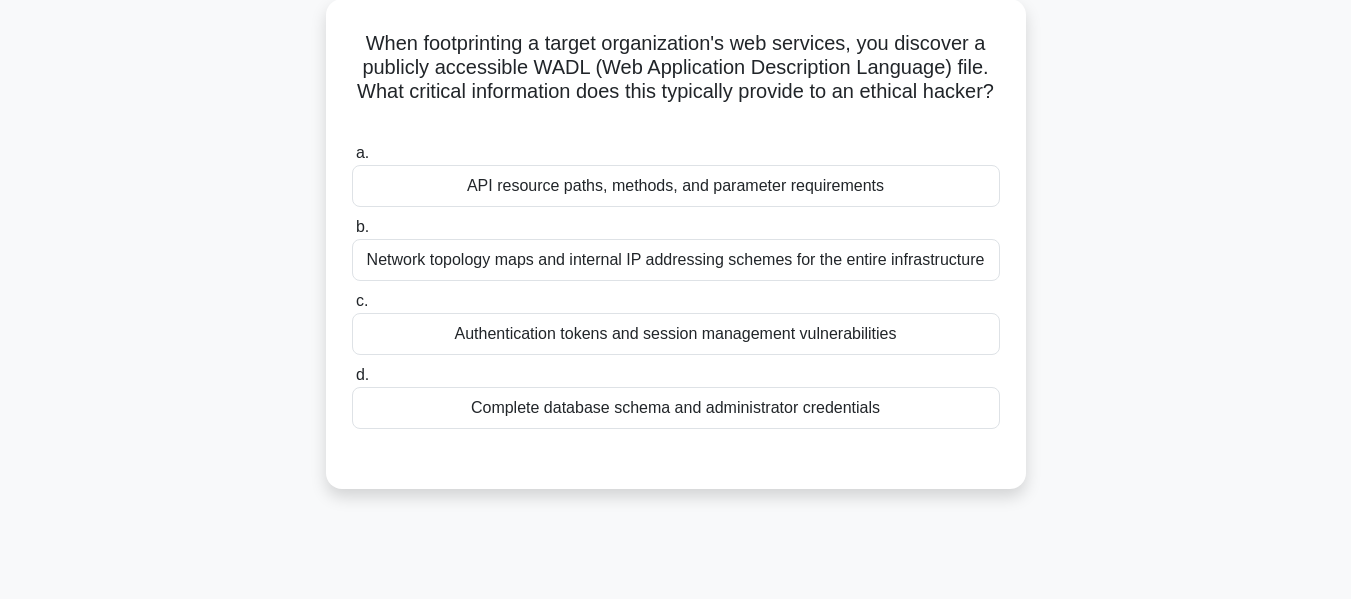 click on "Network topology maps and internal IP addressing schemes for the entire infrastructure" at bounding box center (676, 260) 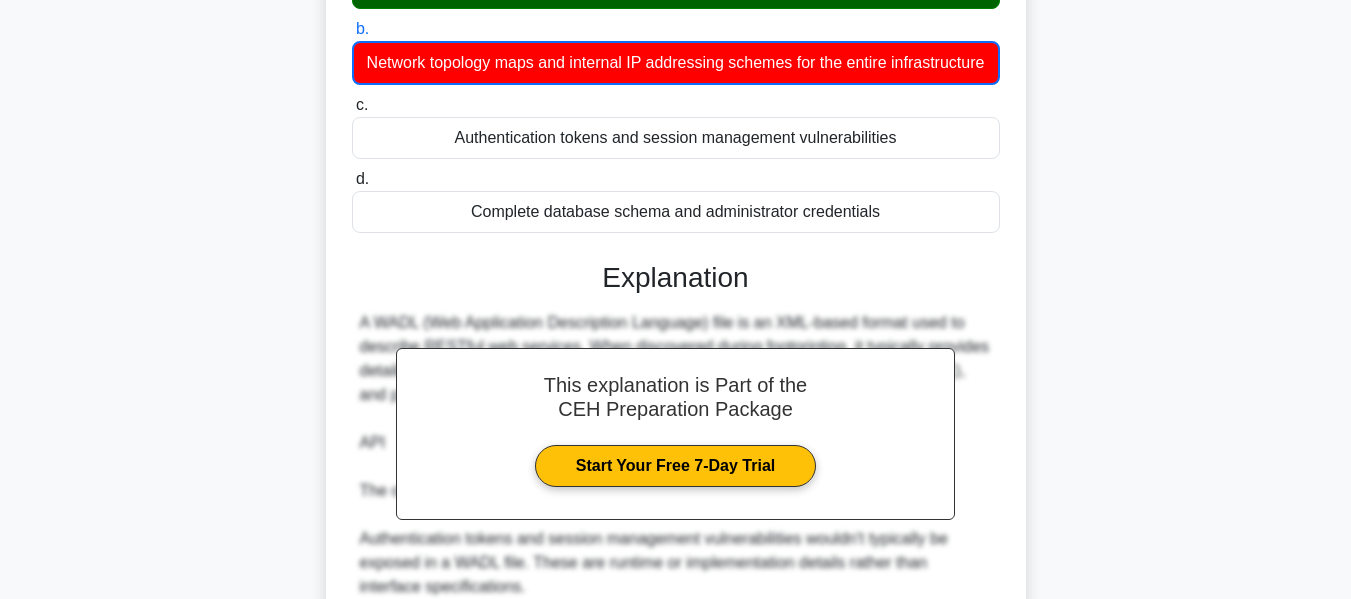 scroll, scrollTop: 733, scrollLeft: 0, axis: vertical 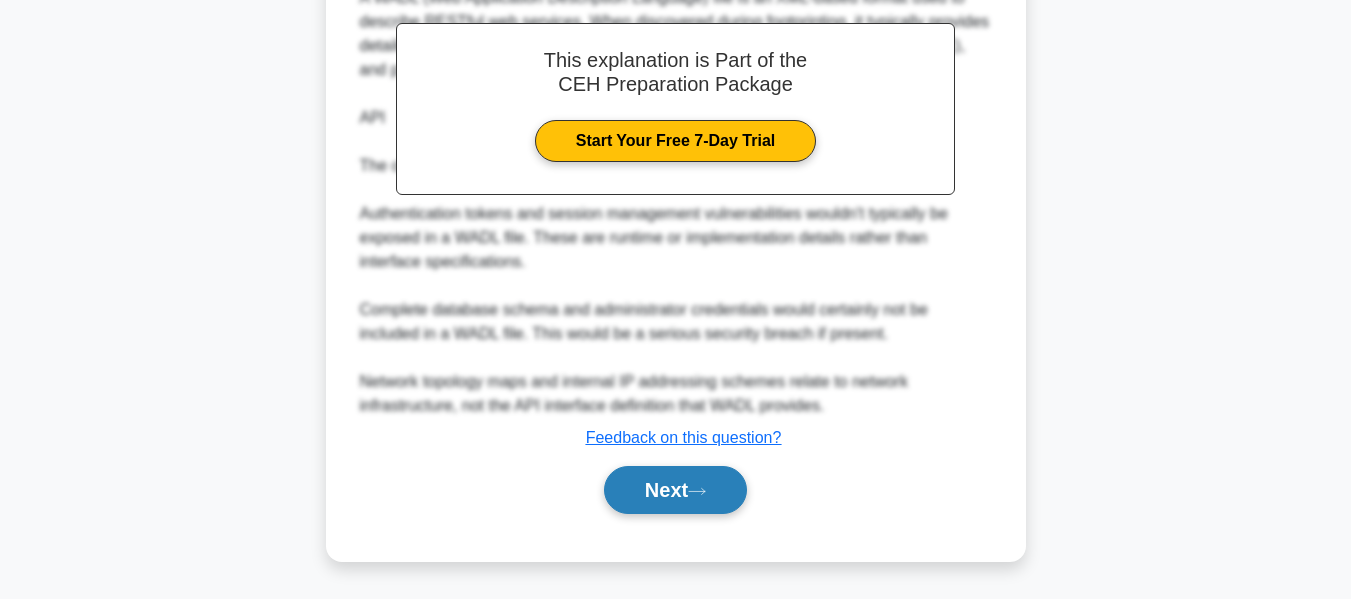 click on "Next" at bounding box center [675, 490] 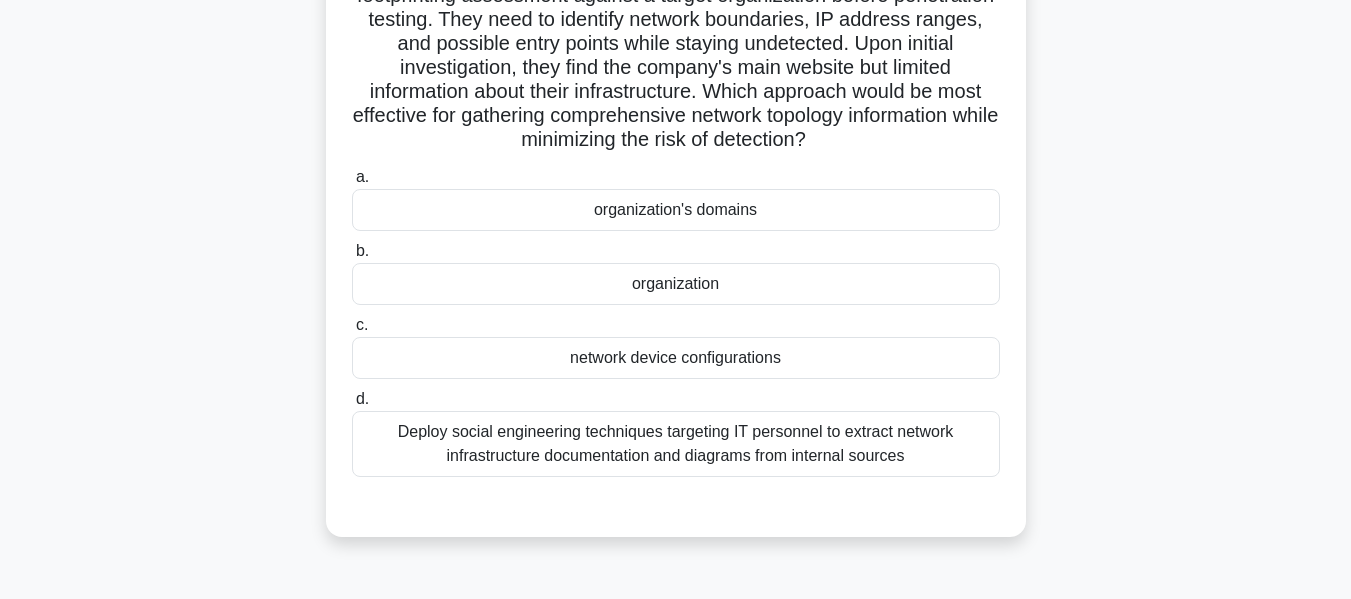 scroll, scrollTop: 186, scrollLeft: 0, axis: vertical 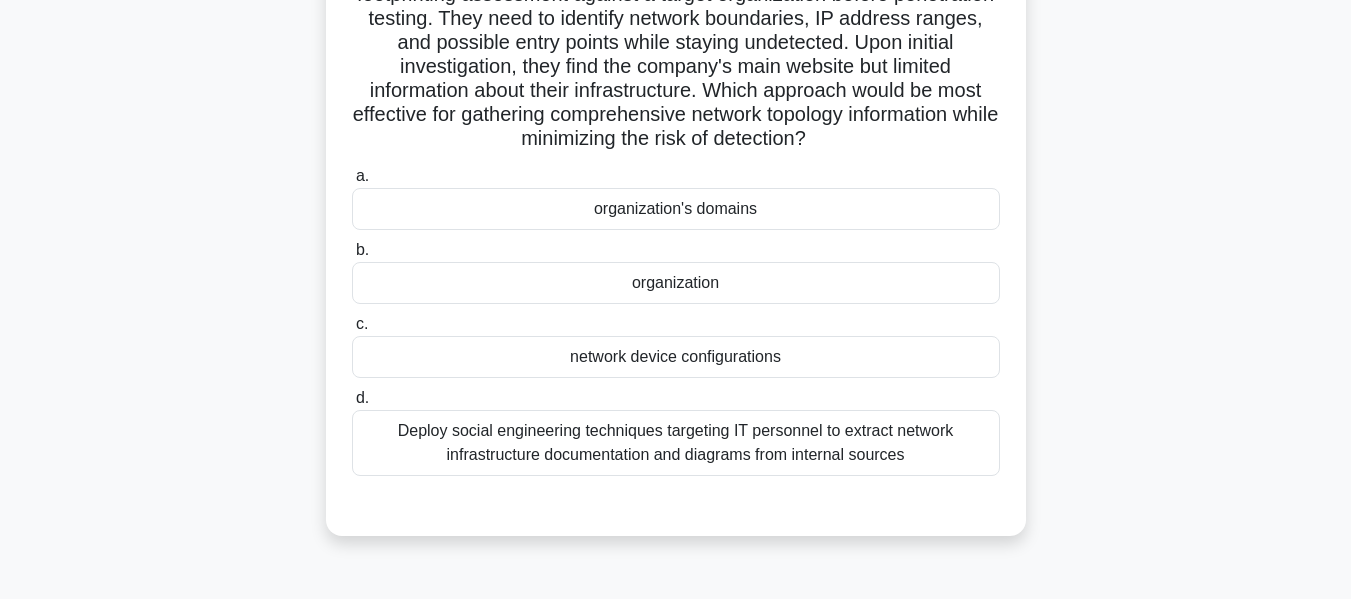 click on "network device configurations" at bounding box center (676, 357) 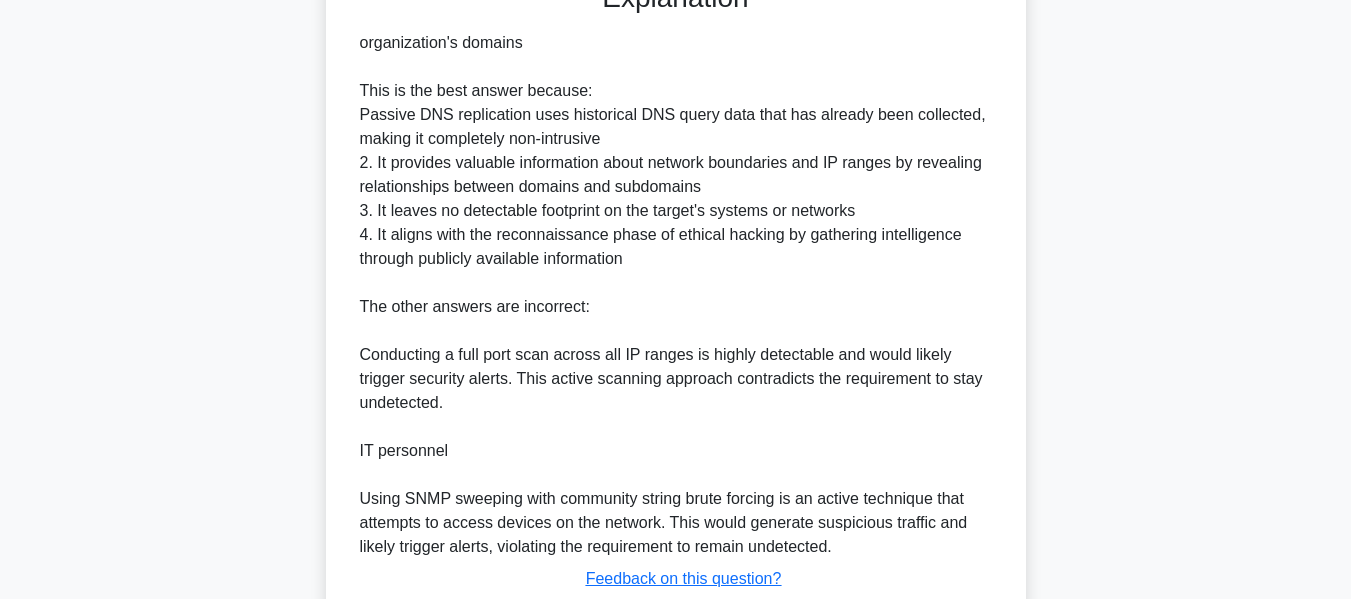 scroll, scrollTop: 1008, scrollLeft: 0, axis: vertical 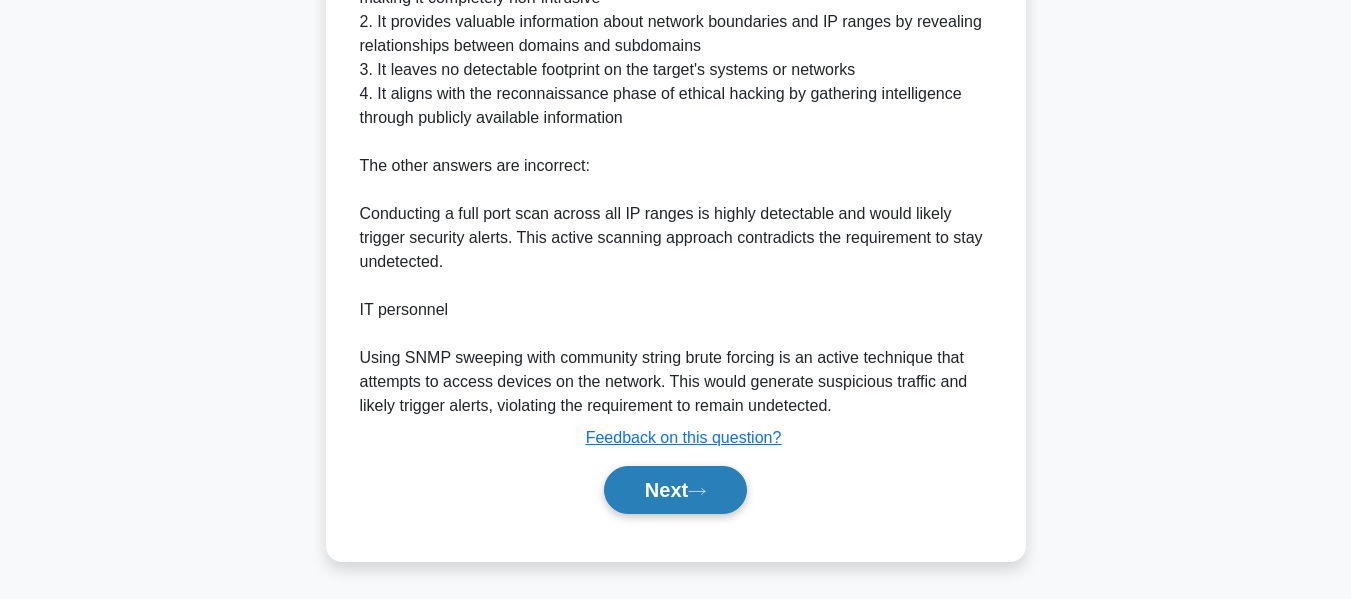 click on "Next" at bounding box center [675, 490] 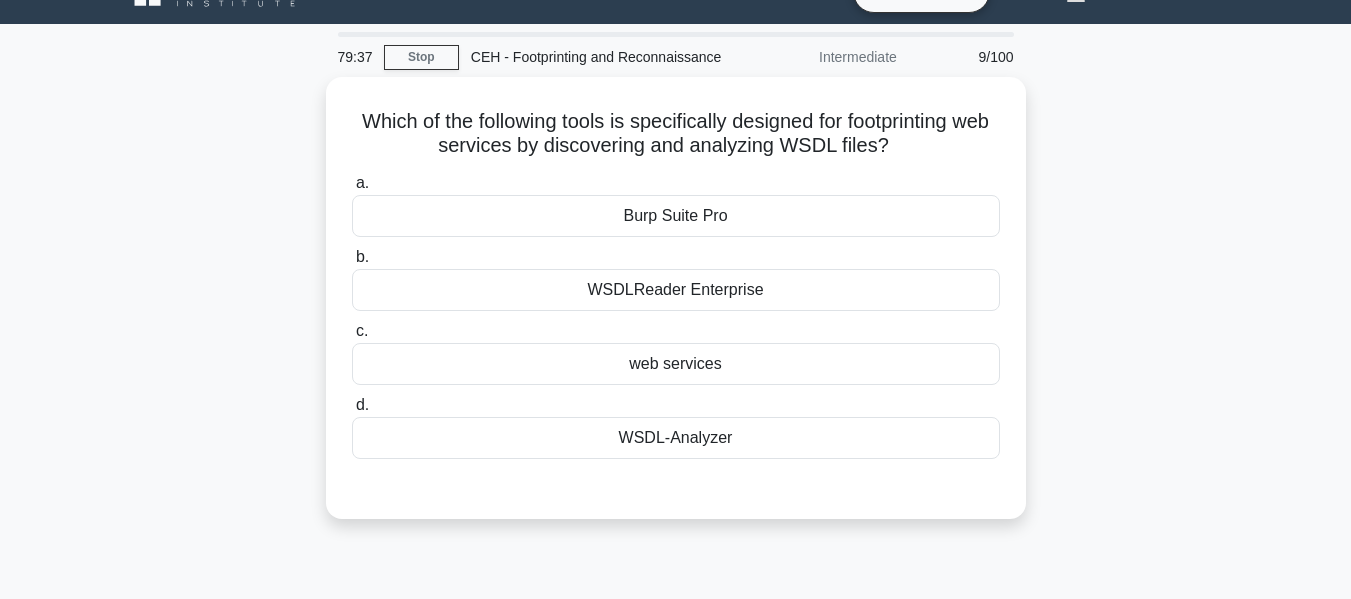 scroll, scrollTop: 39, scrollLeft: 0, axis: vertical 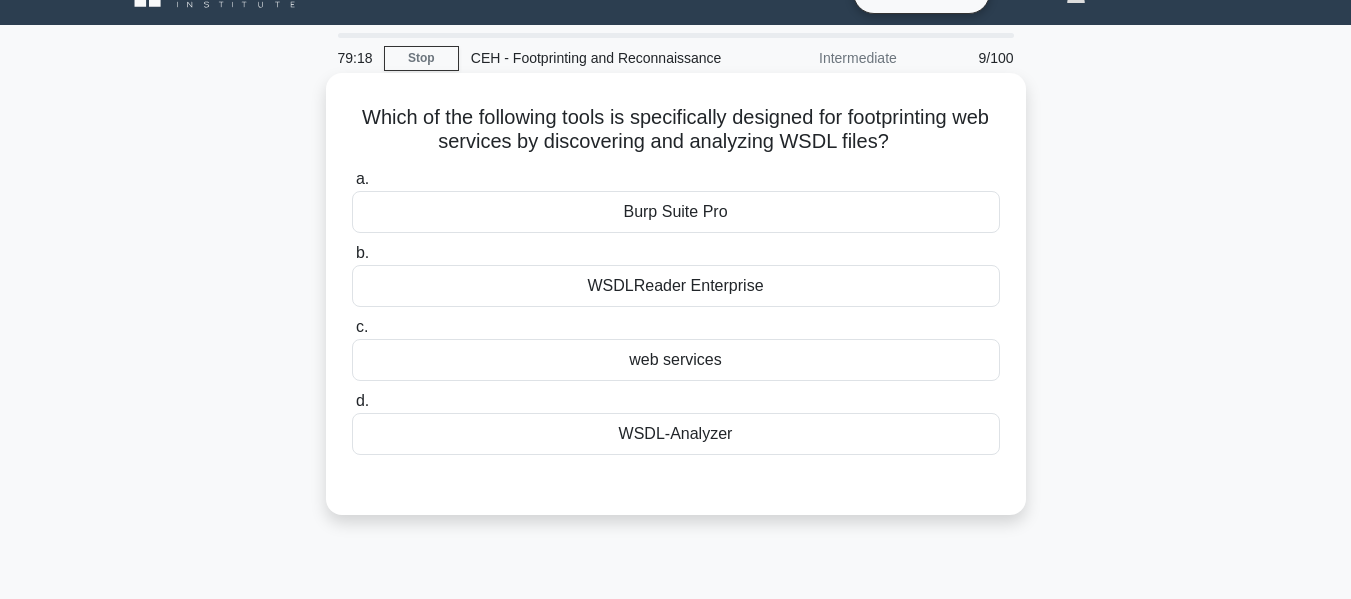 click on "web services" at bounding box center (676, 360) 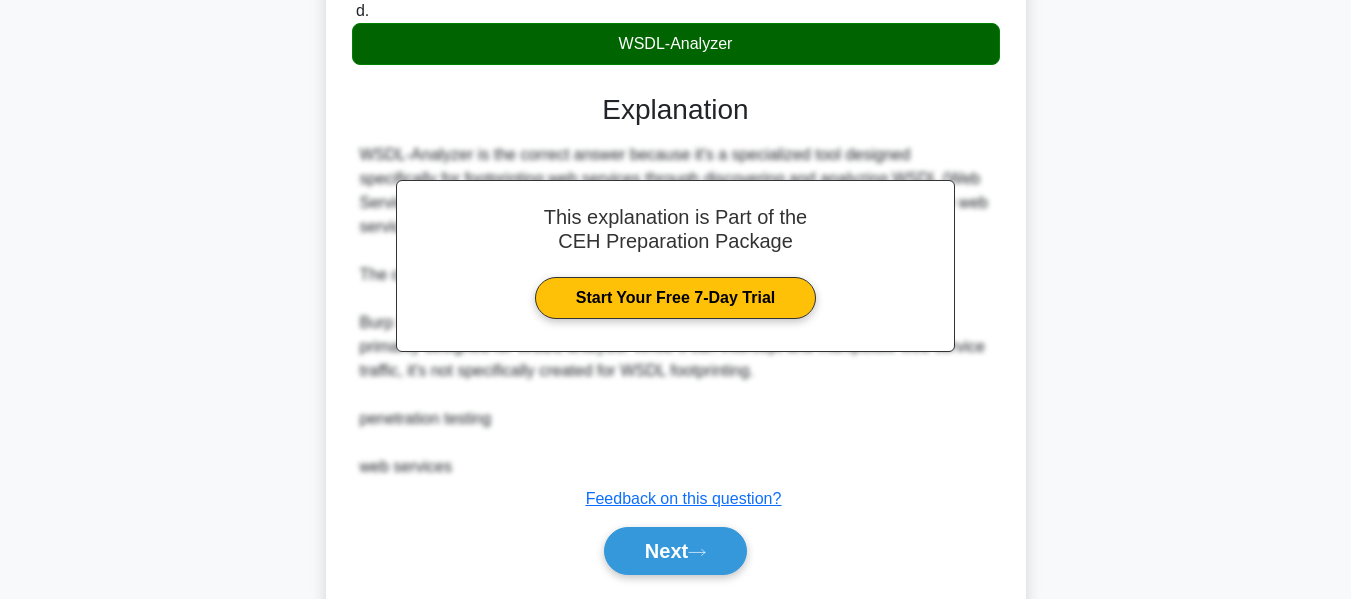 scroll, scrollTop: 565, scrollLeft: 0, axis: vertical 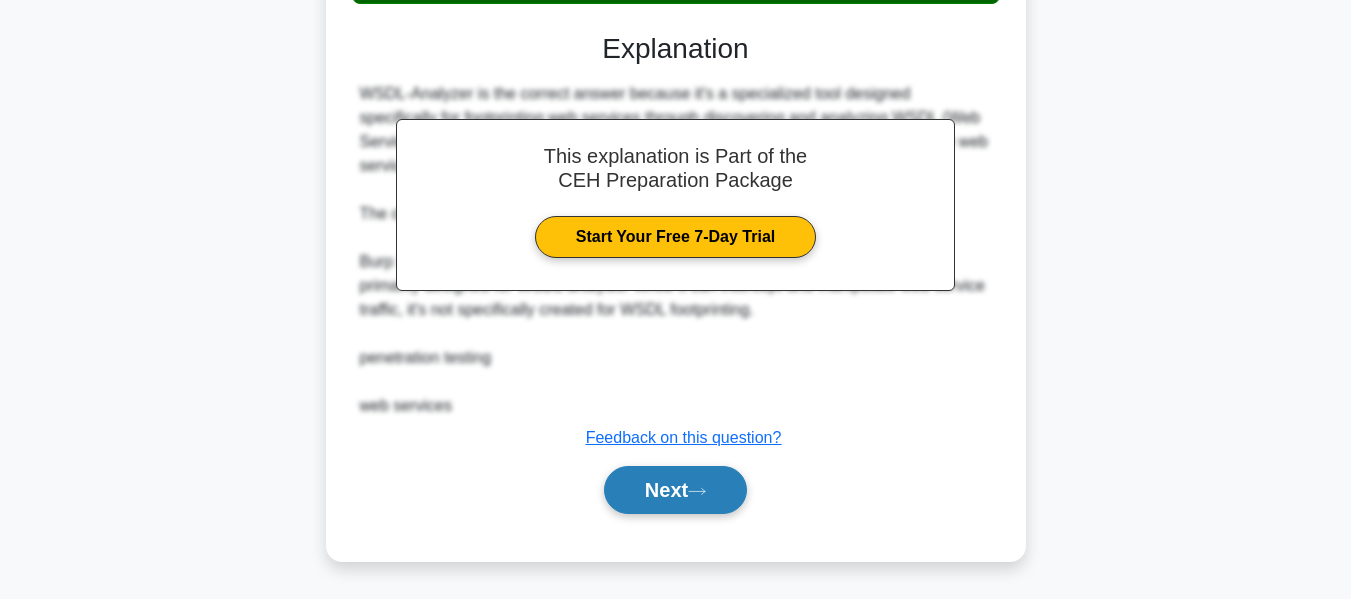 click on "Next" at bounding box center [675, 490] 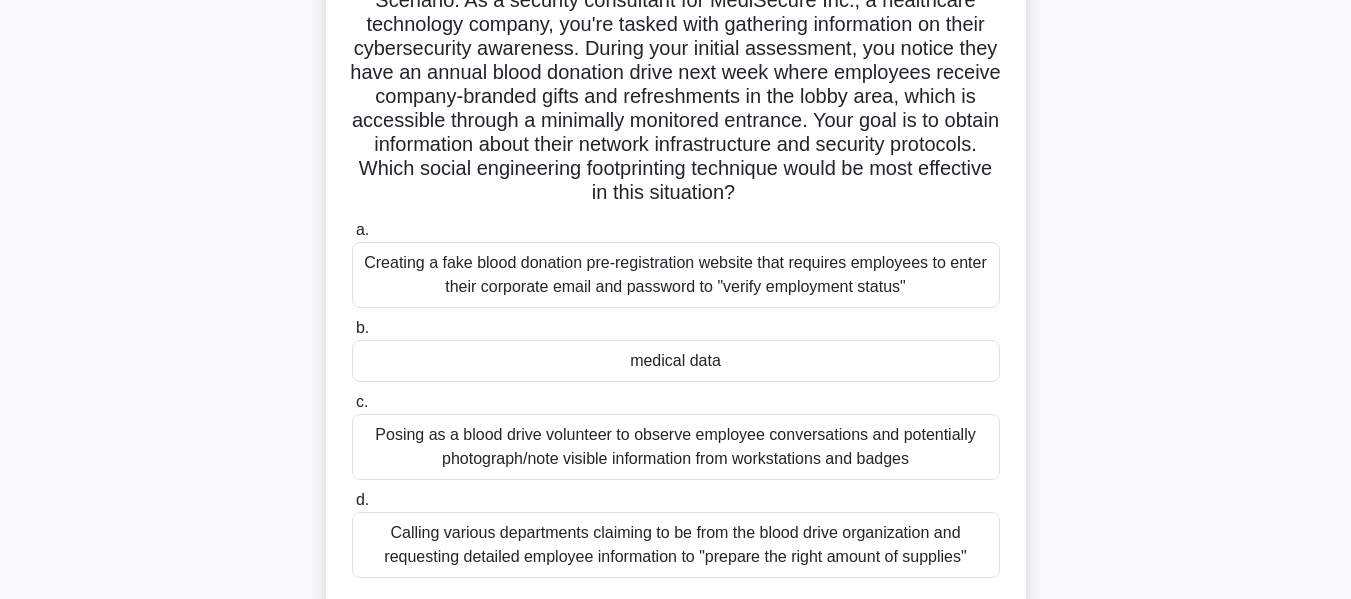 scroll, scrollTop: 157, scrollLeft: 0, axis: vertical 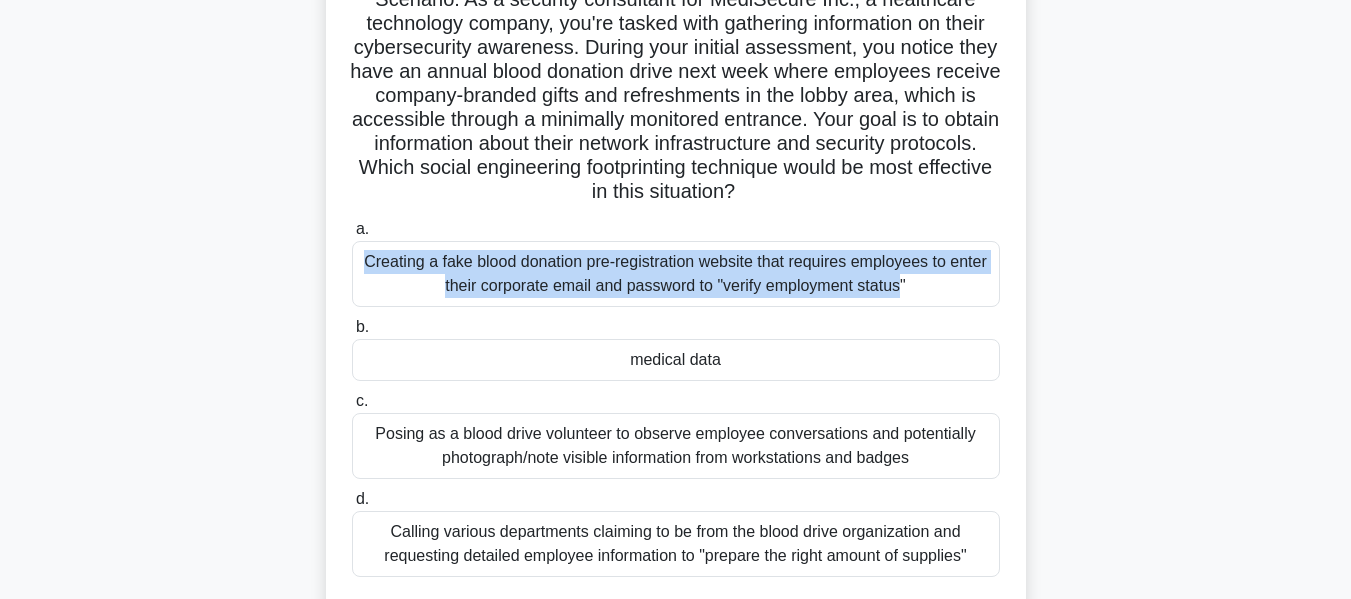 drag, startPoint x: 653, startPoint y: 239, endPoint x: 649, endPoint y: 256, distance: 17.464249 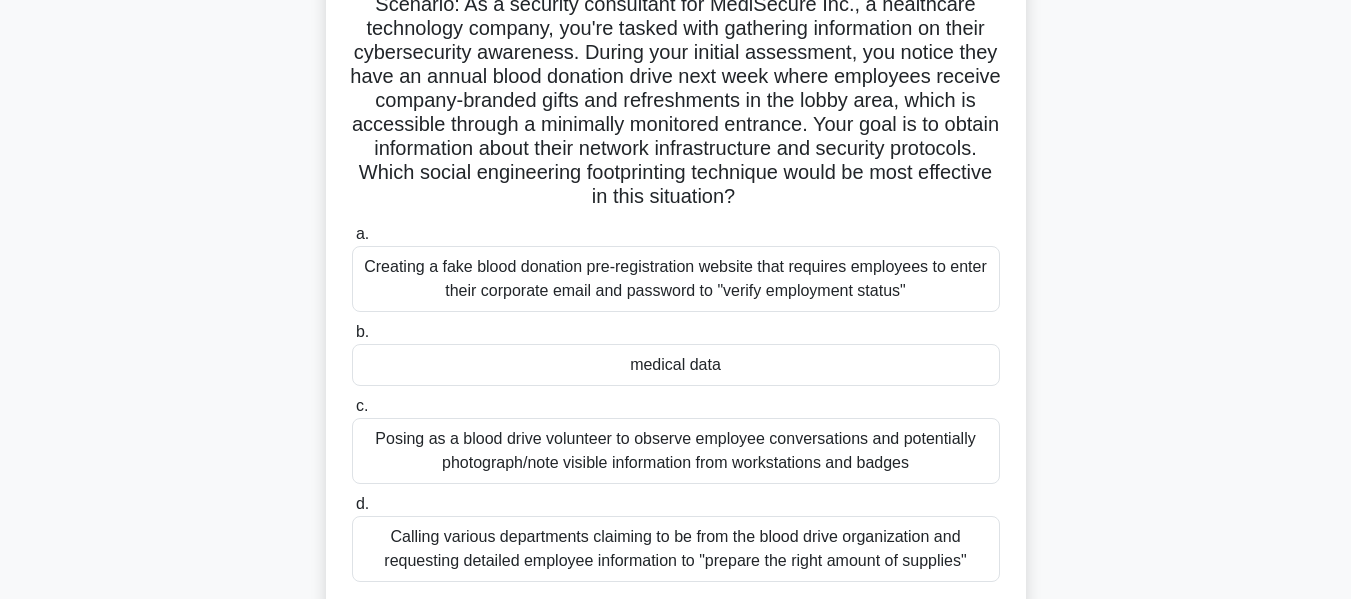 click on "Scenario: As a security consultant for MediSecure Inc., a healthcare technology company, you're tasked with gathering information on their cybersecurity awareness. During your initial assessment, you notice they have an annual blood donation drive next week where employees receive company-branded gifts and refreshments in the lobby area, which is accessible through a minimally monitored entrance. Your goal is to obtain information about their network infrastructure and security protocols. Which social engineering footprinting technique would be most effective in this situation? a." at bounding box center (676, 313) 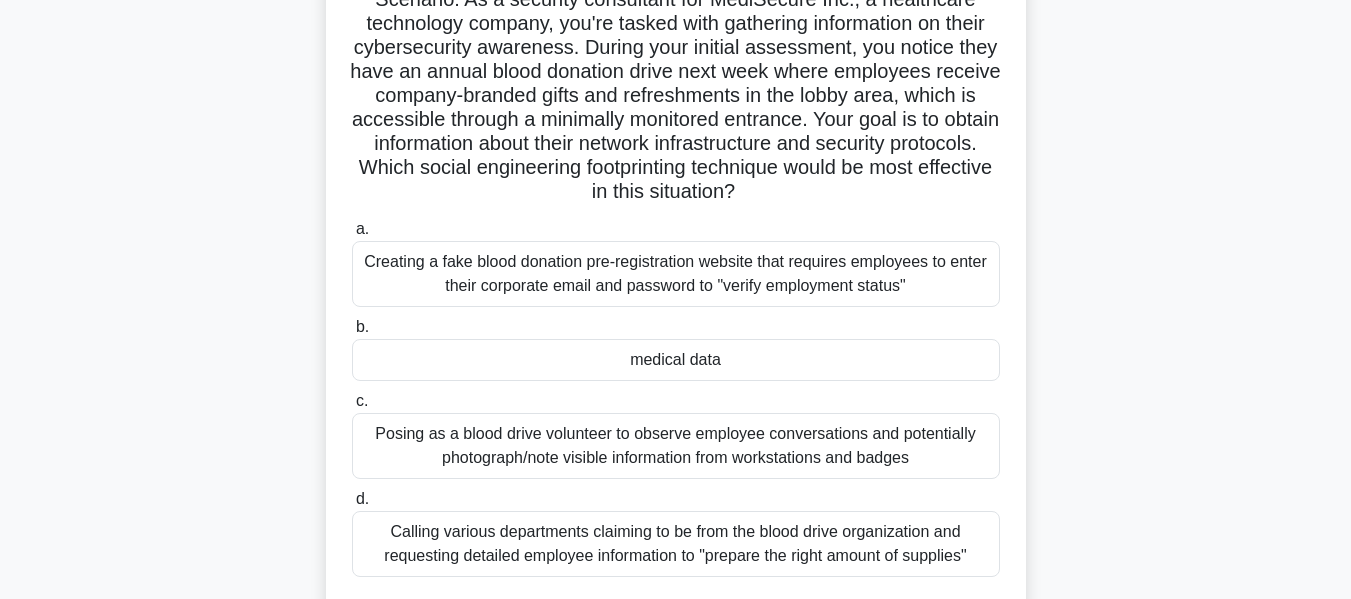 click on "Posing as a blood drive volunteer to observe employee conversations and potentially photograph/note visible information from workstations and badges" at bounding box center [676, 446] 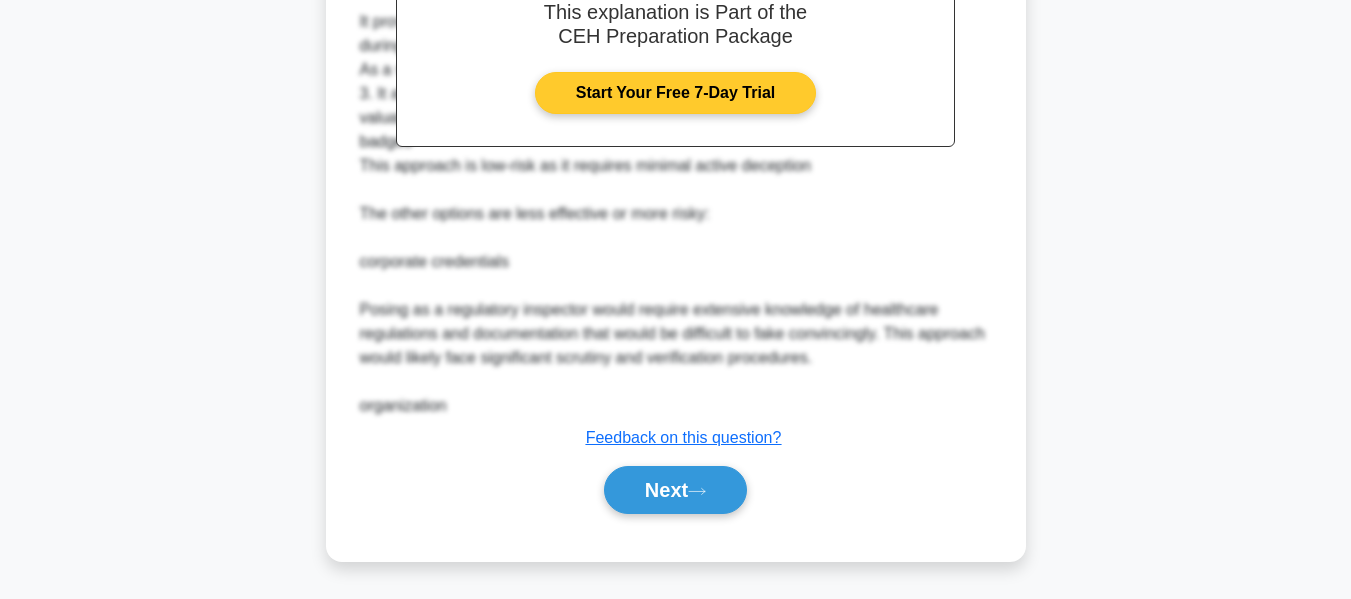 scroll, scrollTop: 991, scrollLeft: 0, axis: vertical 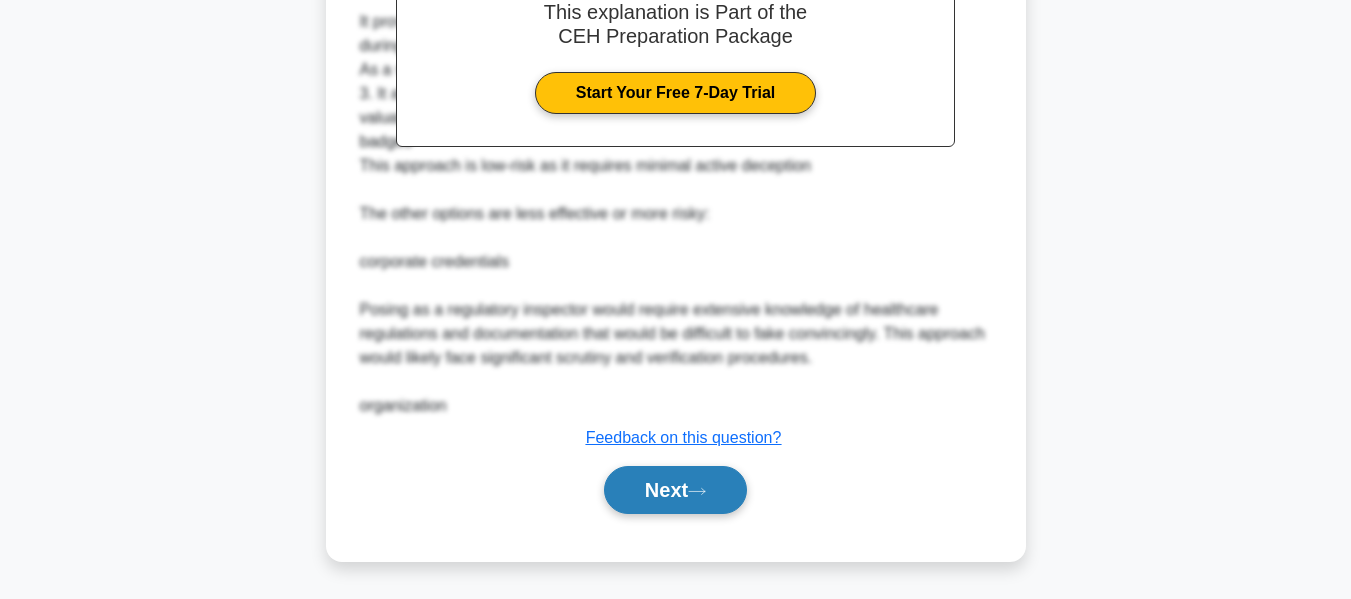 click on "Next" at bounding box center (675, 490) 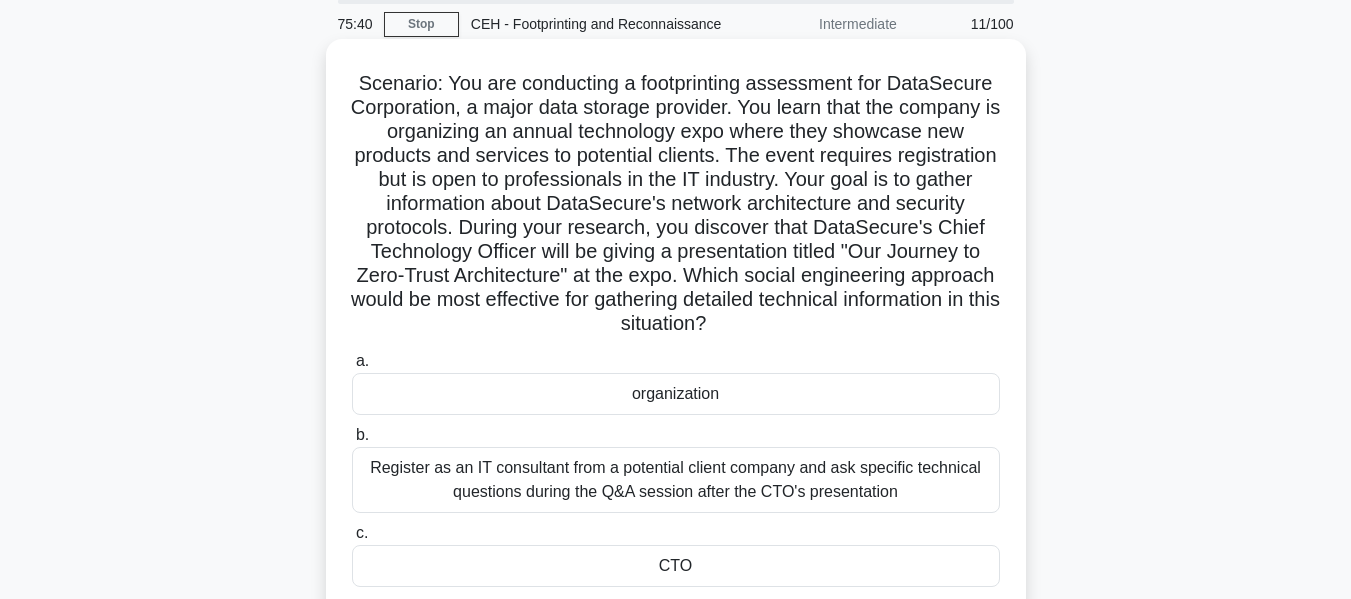 scroll, scrollTop: 69, scrollLeft: 0, axis: vertical 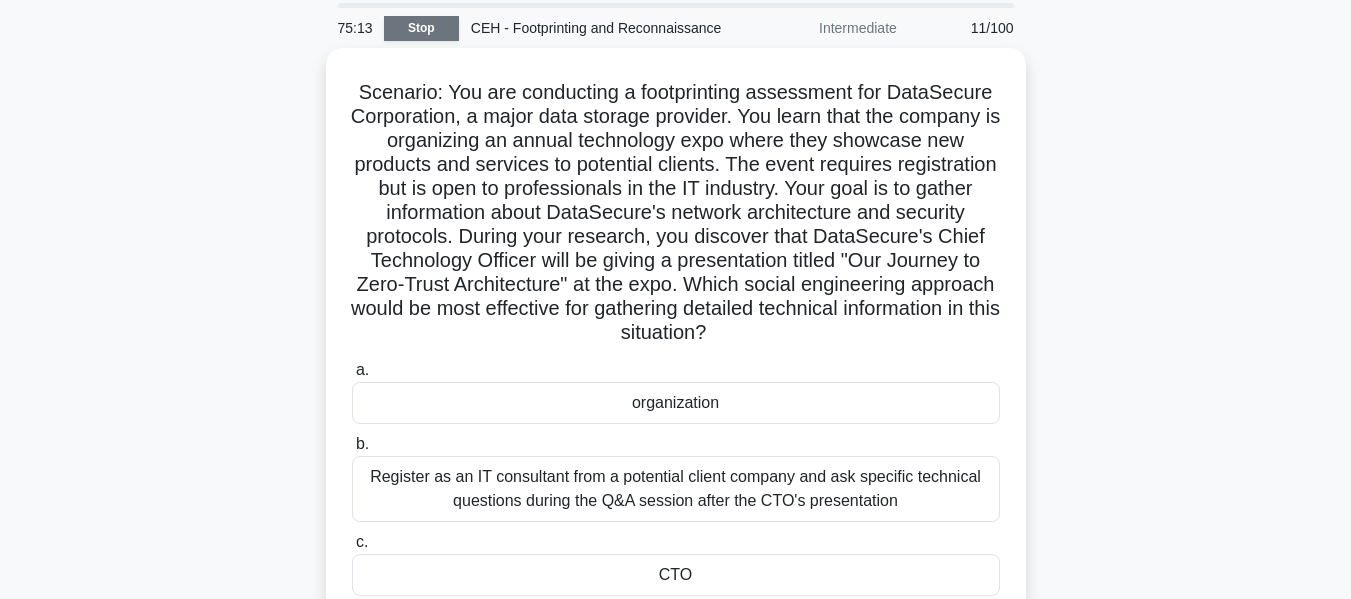 click on "Stop" at bounding box center [421, 28] 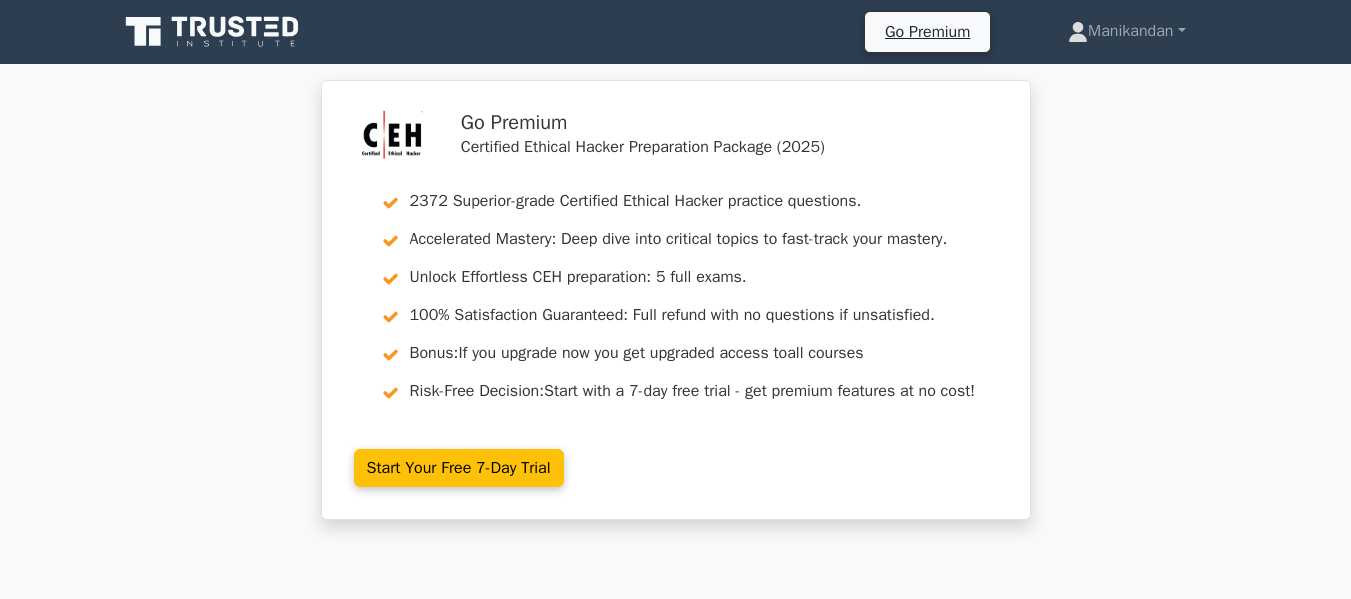 scroll, scrollTop: 0, scrollLeft: 0, axis: both 